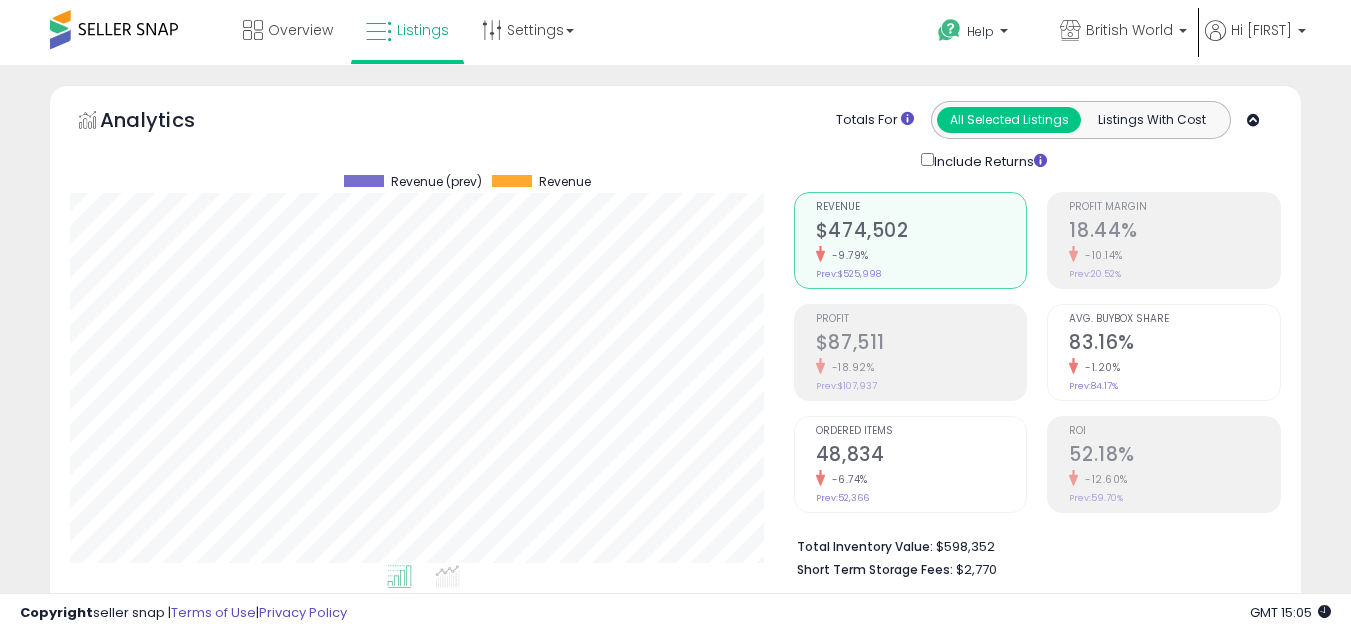 scroll, scrollTop: 840, scrollLeft: 0, axis: vertical 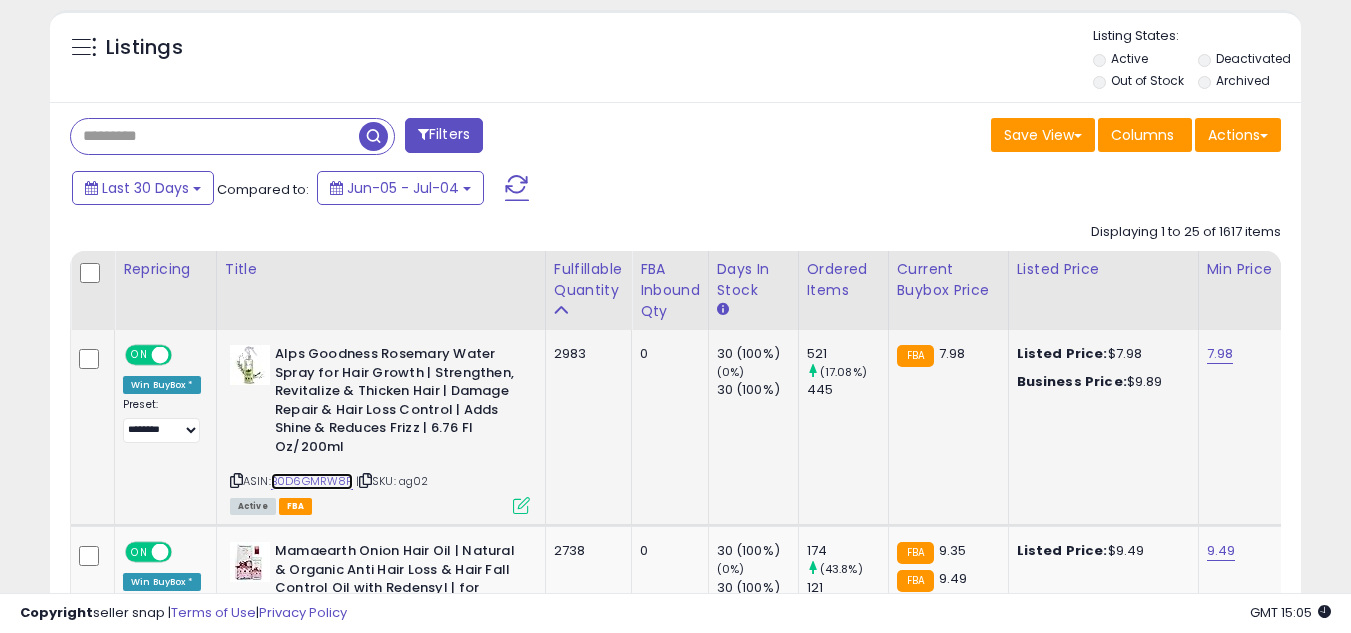 click on "B0D6GMRW8F" at bounding box center [312, 481] 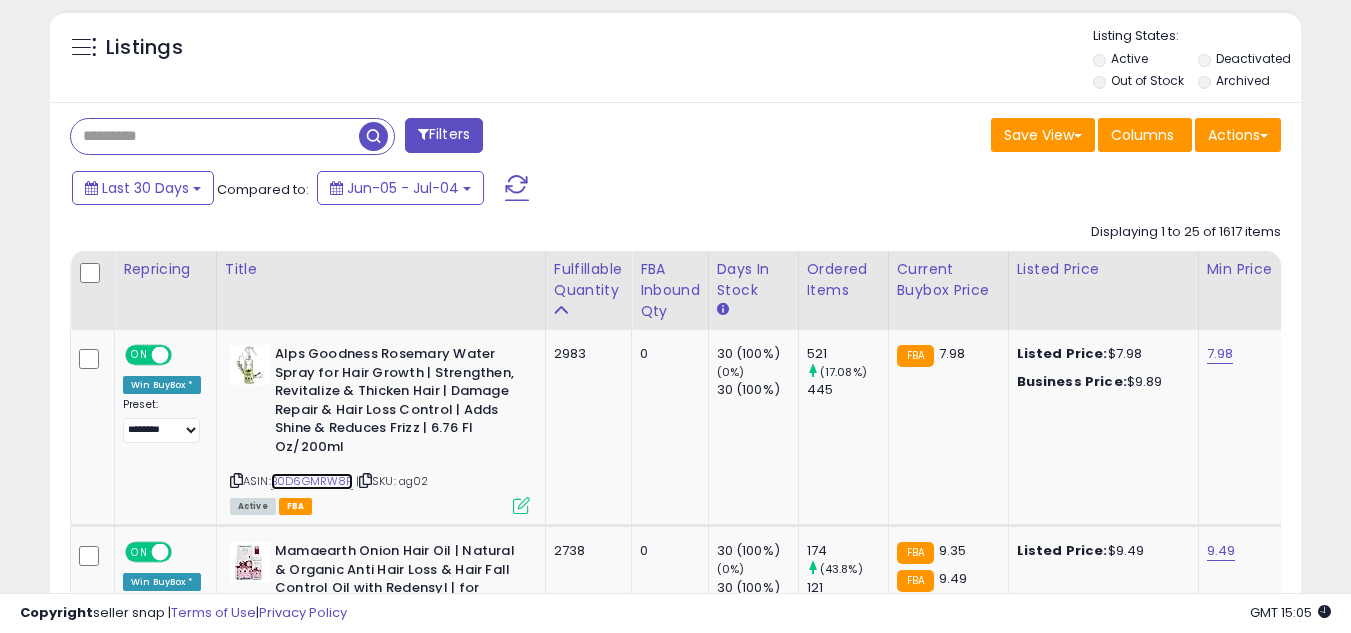 scroll, scrollTop: 167, scrollLeft: 0, axis: vertical 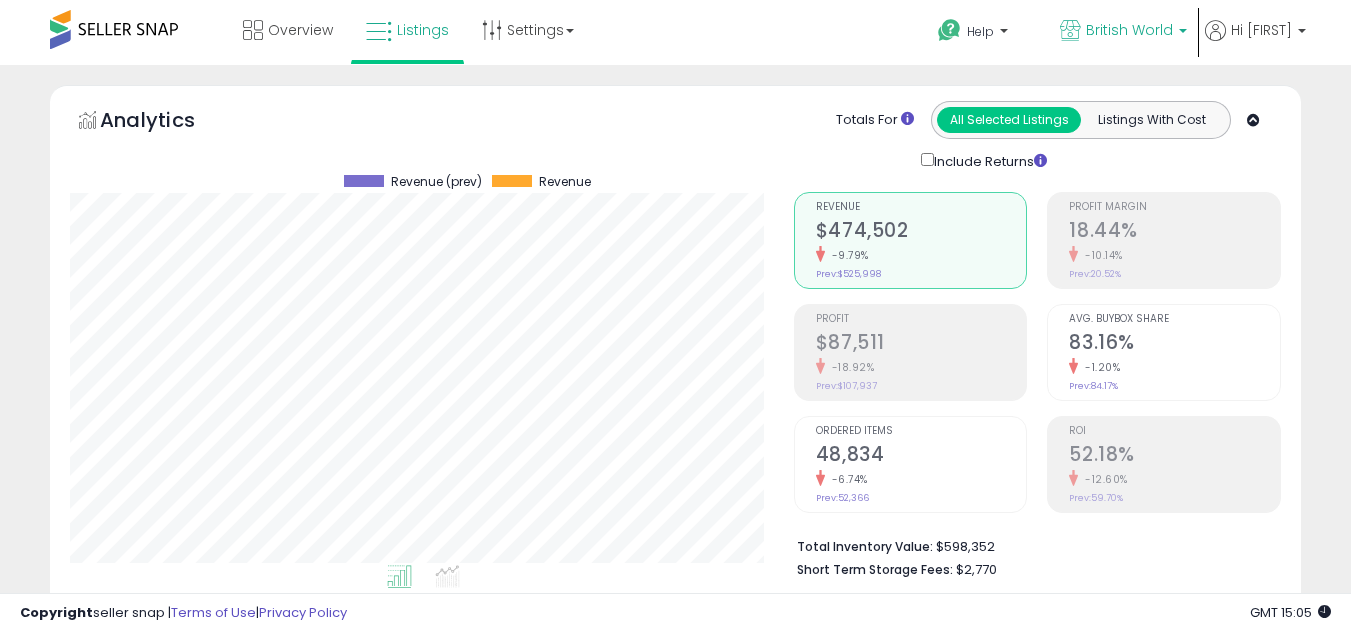 click on "British World" at bounding box center (1123, 32) 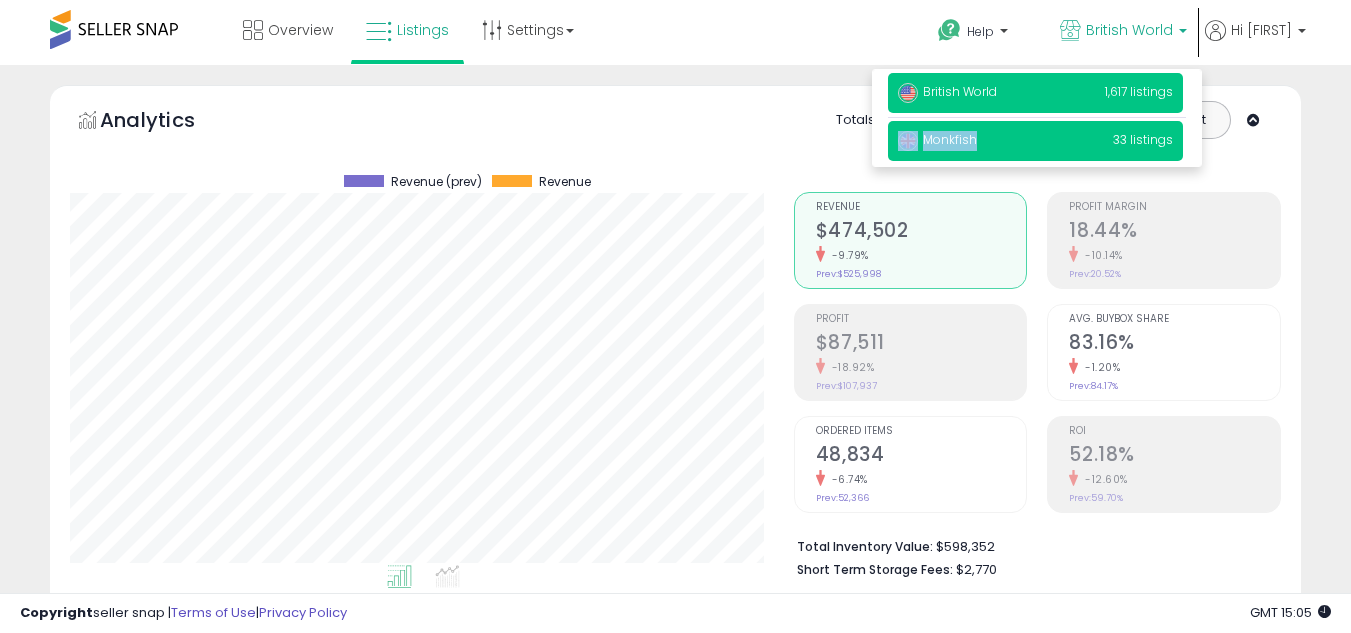 drag, startPoint x: 1070, startPoint y: 120, endPoint x: 1025, endPoint y: 133, distance: 46.840153 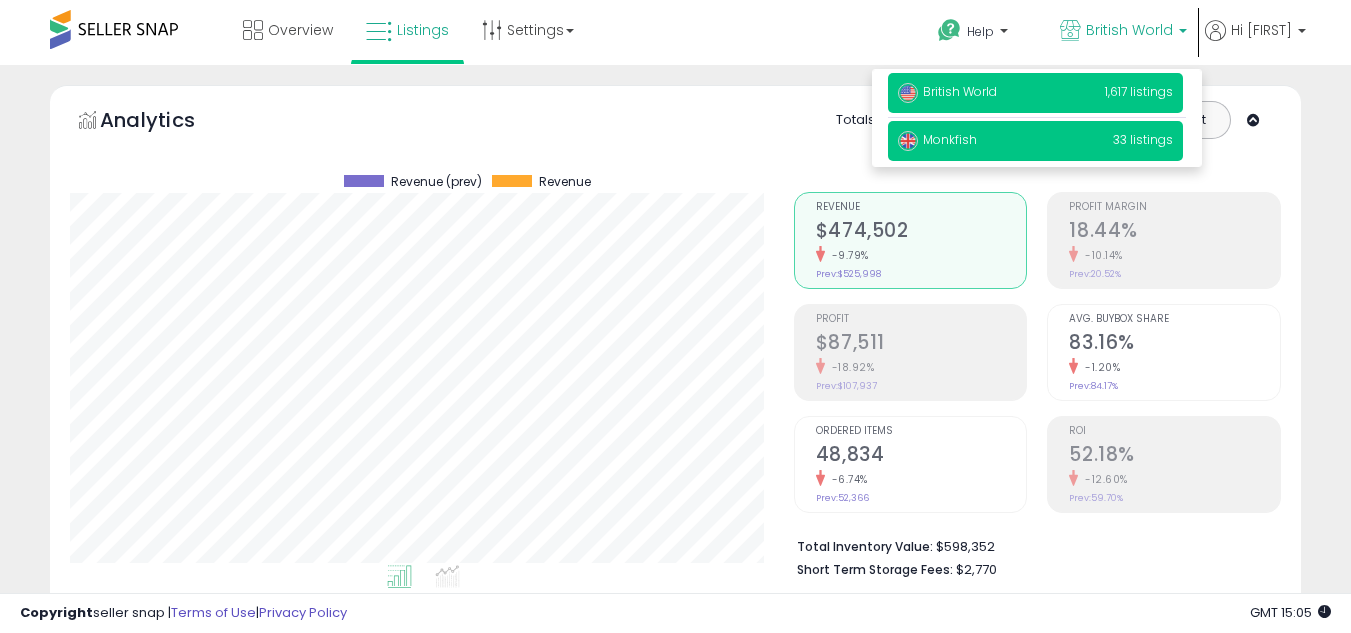 click on "Monkfish
33
listings" at bounding box center [1035, 141] 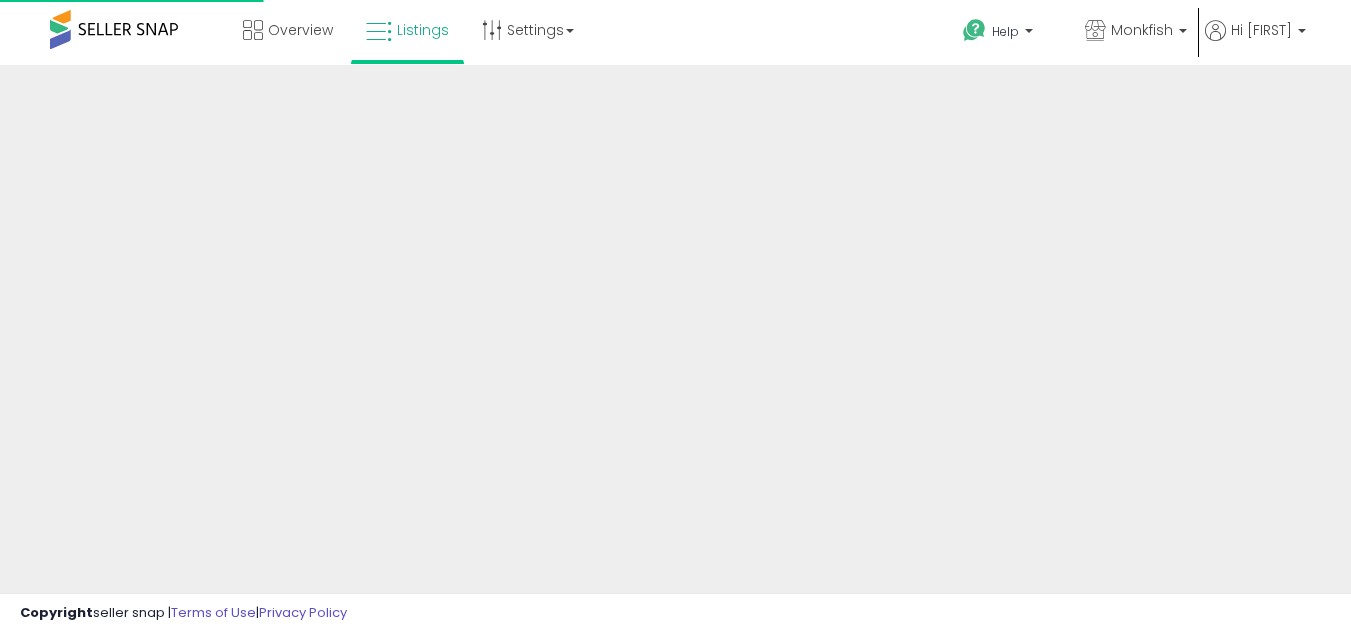 scroll, scrollTop: 0, scrollLeft: 0, axis: both 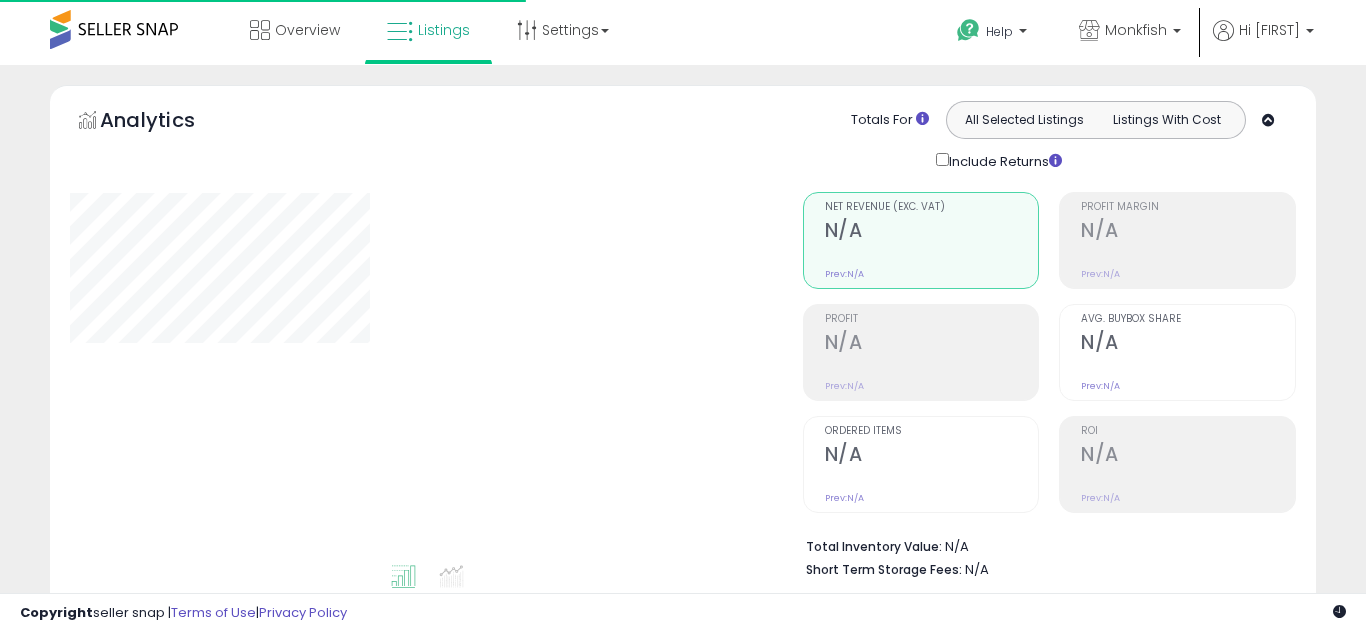 type on "**********" 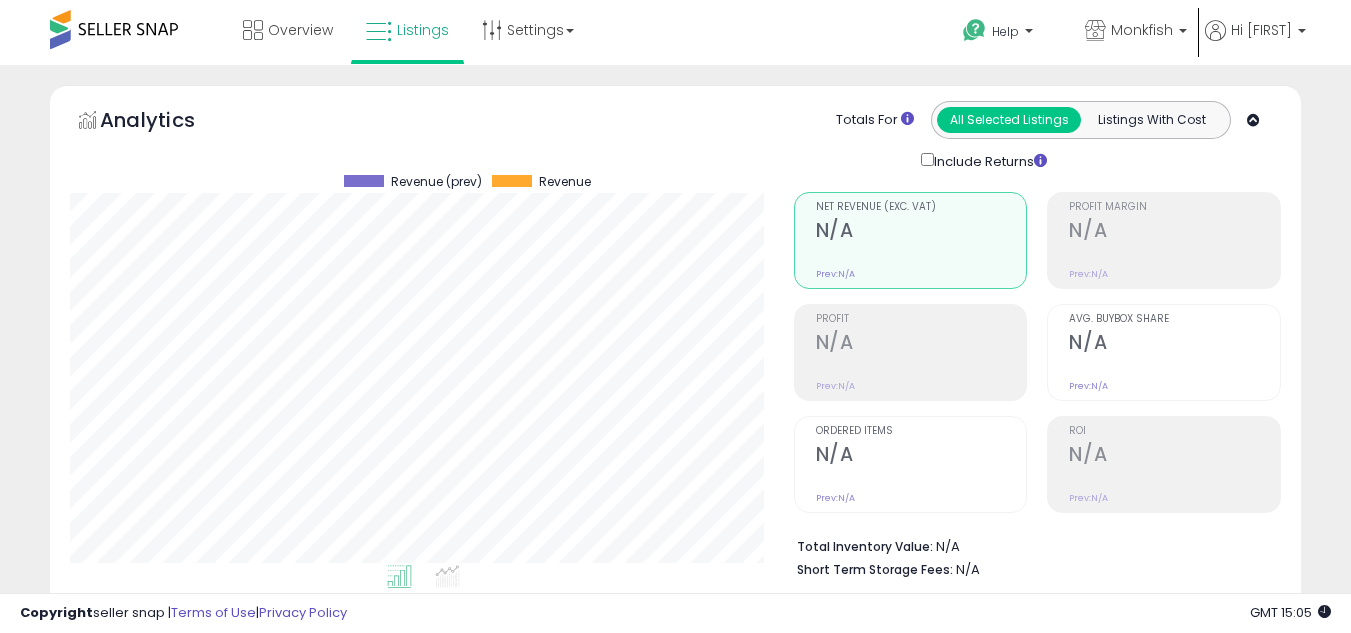 scroll, scrollTop: 999590, scrollLeft: 999276, axis: both 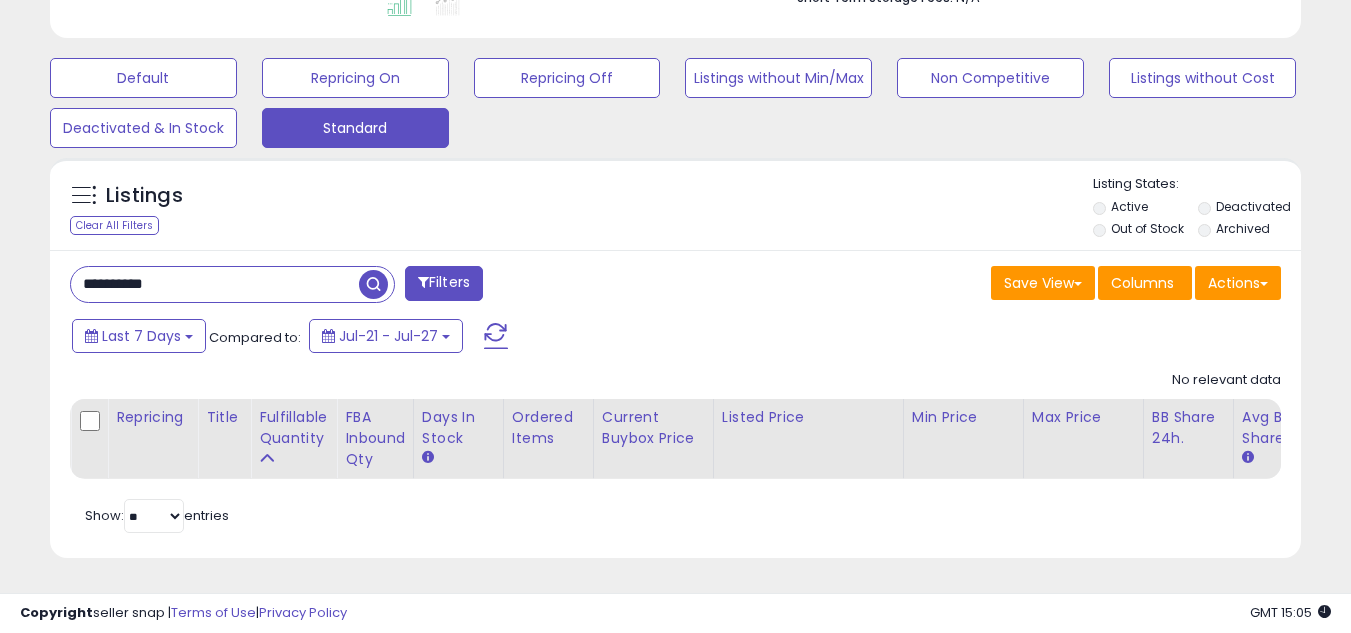 click on "**********" at bounding box center (215, 284) 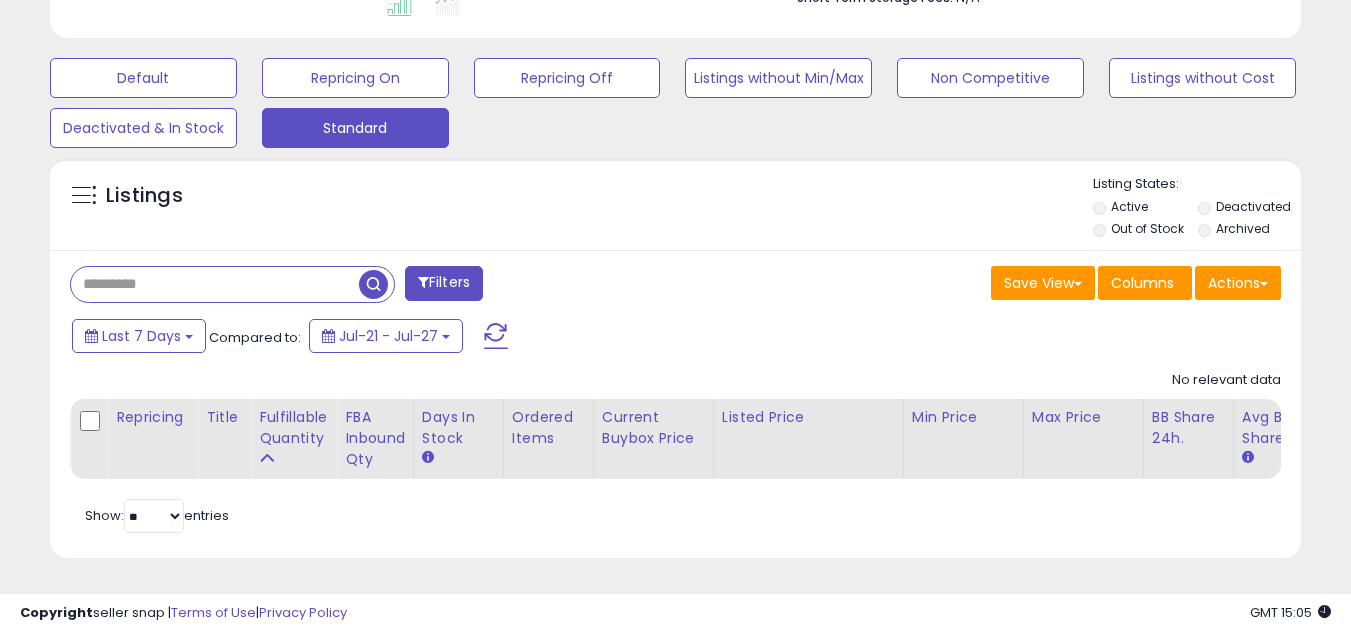 type 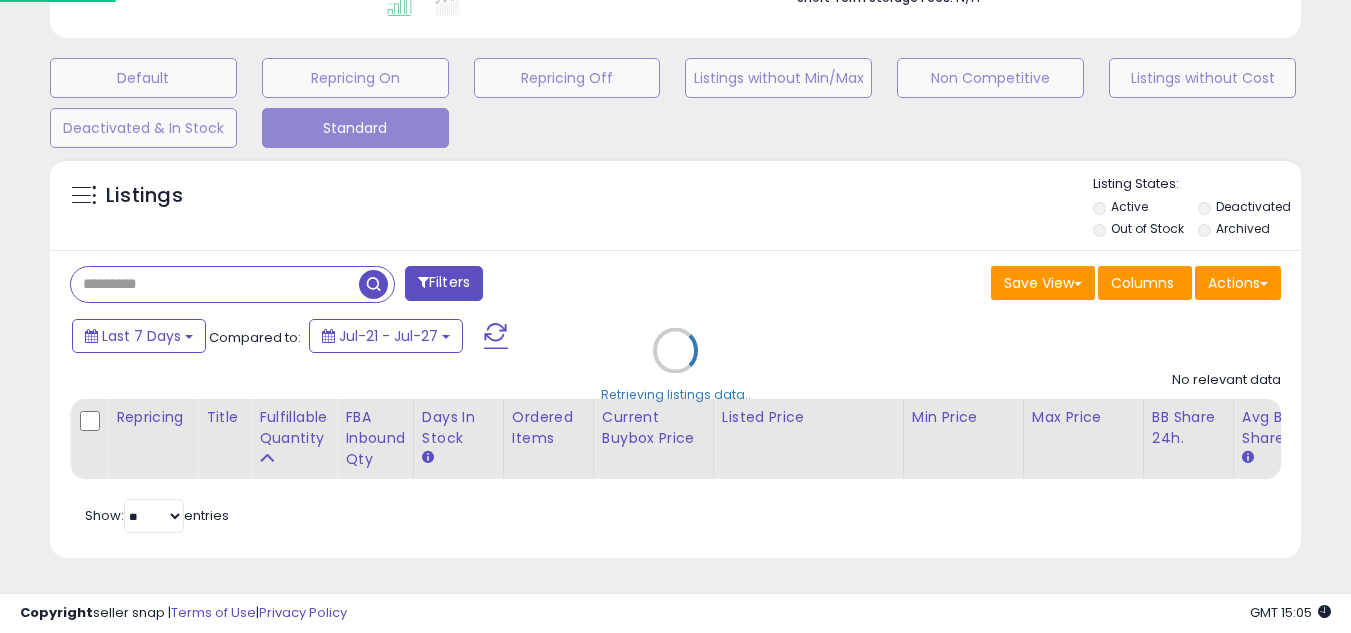 scroll, scrollTop: 999590, scrollLeft: 999267, axis: both 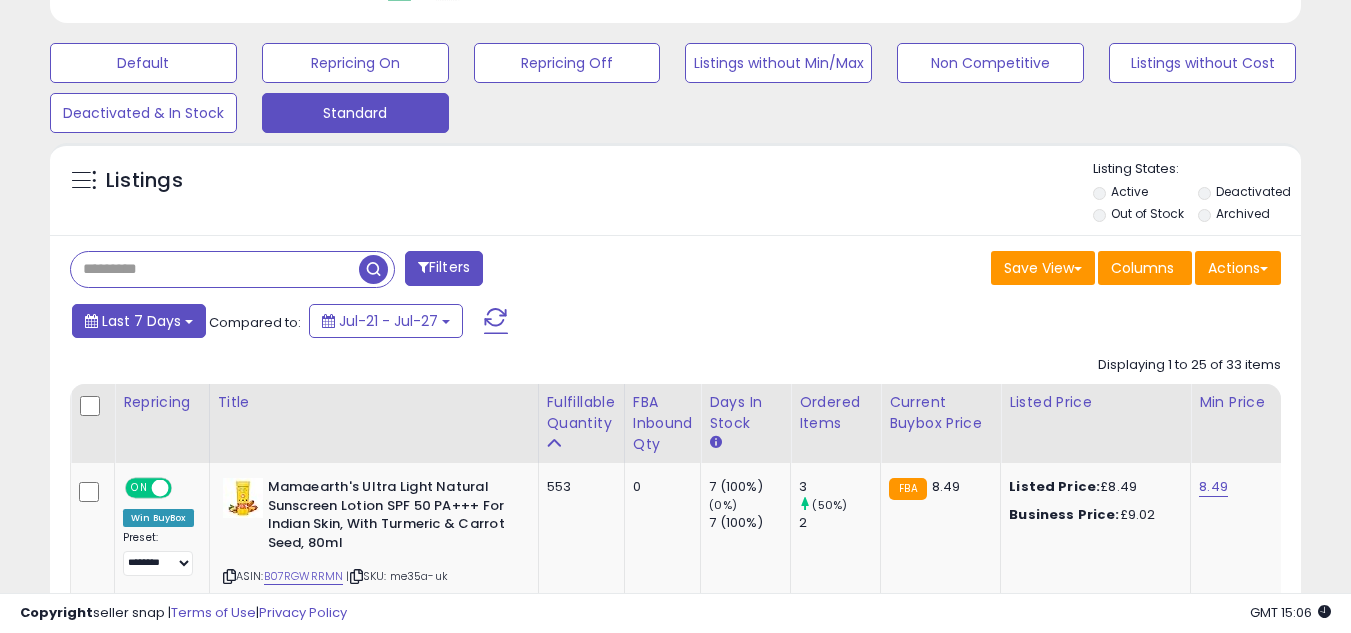 click on "Last 7 Days" at bounding box center [141, 321] 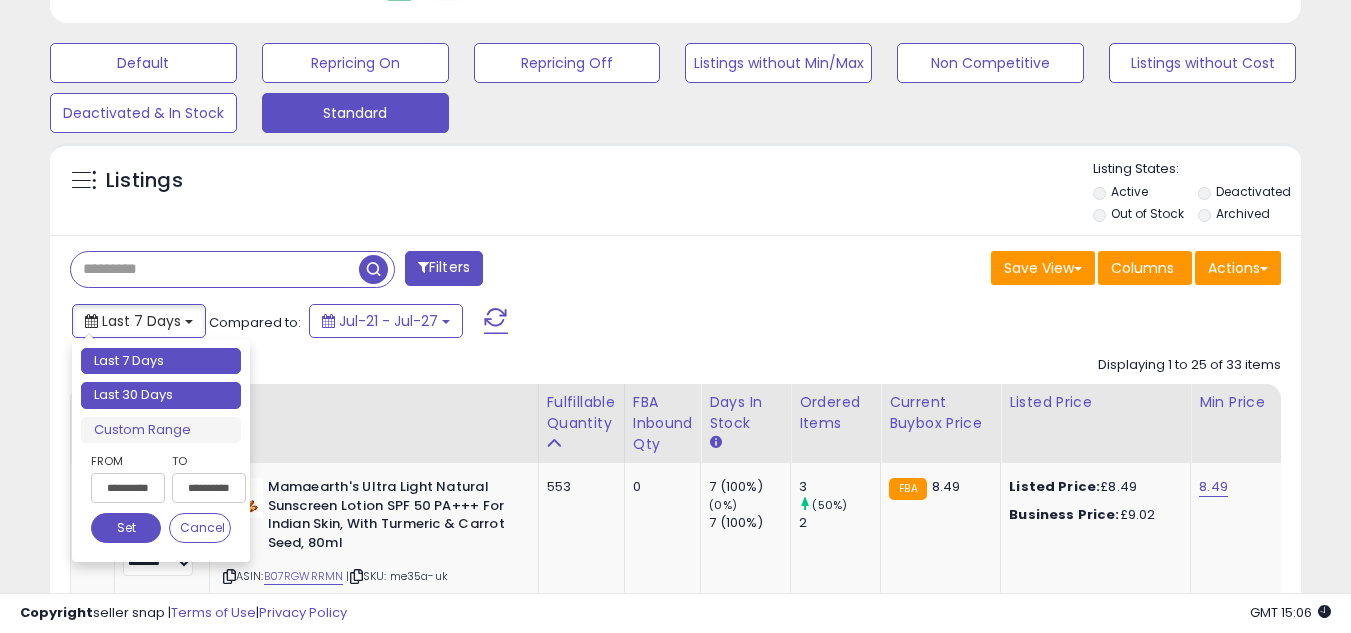 type on "**********" 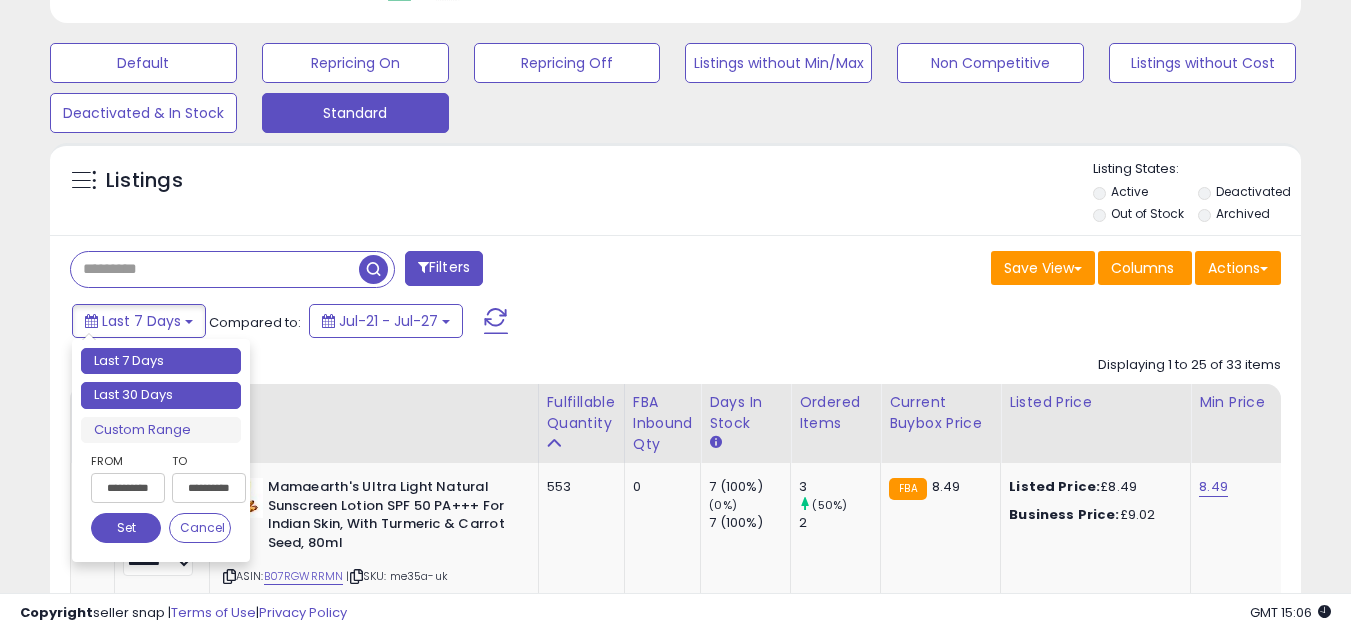 click on "Last 30 Days" at bounding box center [161, 395] 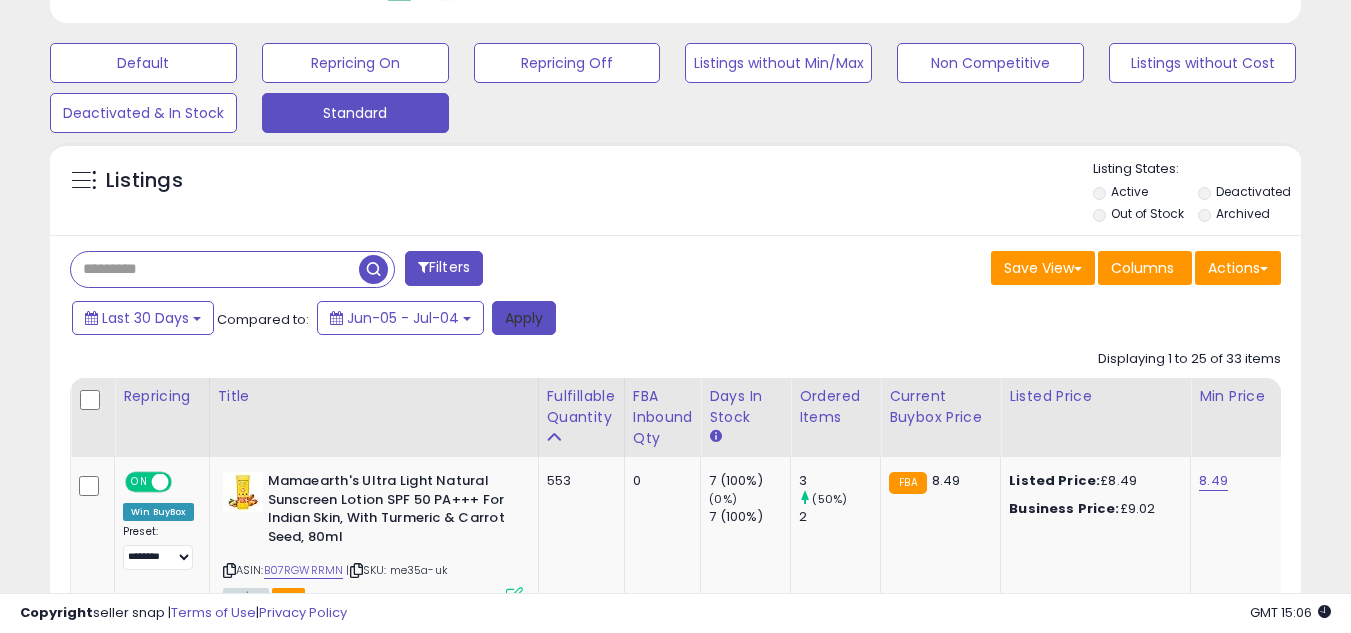 click on "Apply" at bounding box center [524, 318] 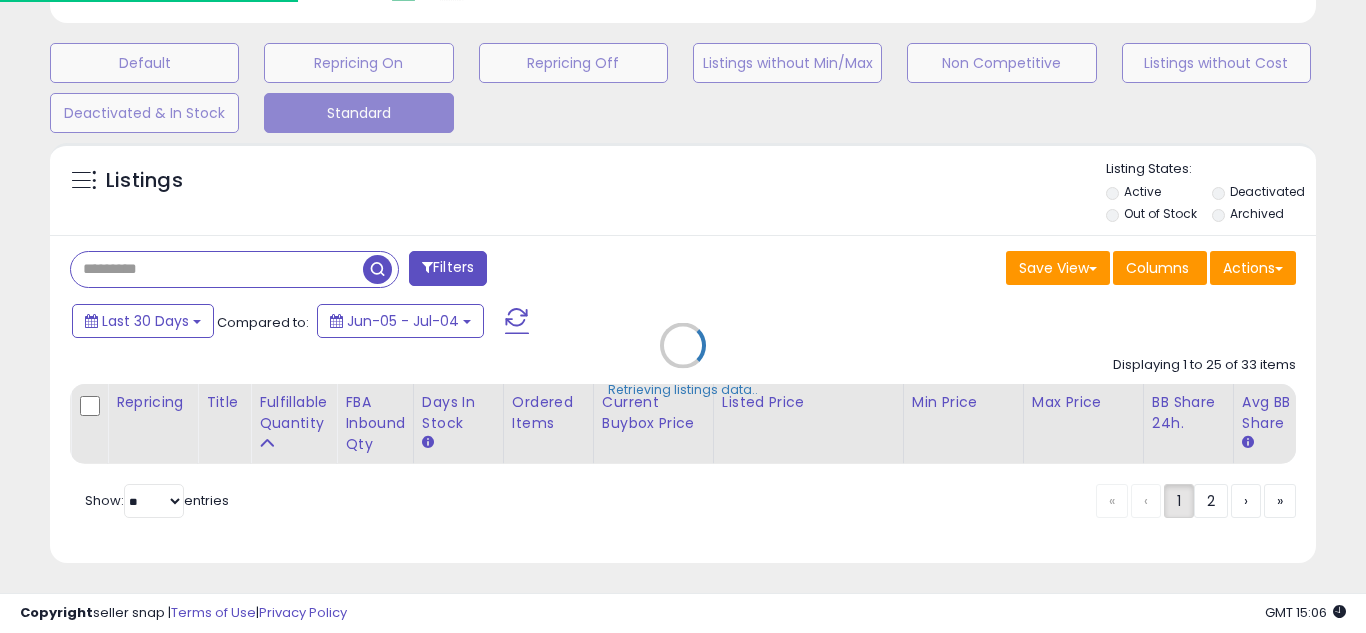 scroll, scrollTop: 999590, scrollLeft: 999267, axis: both 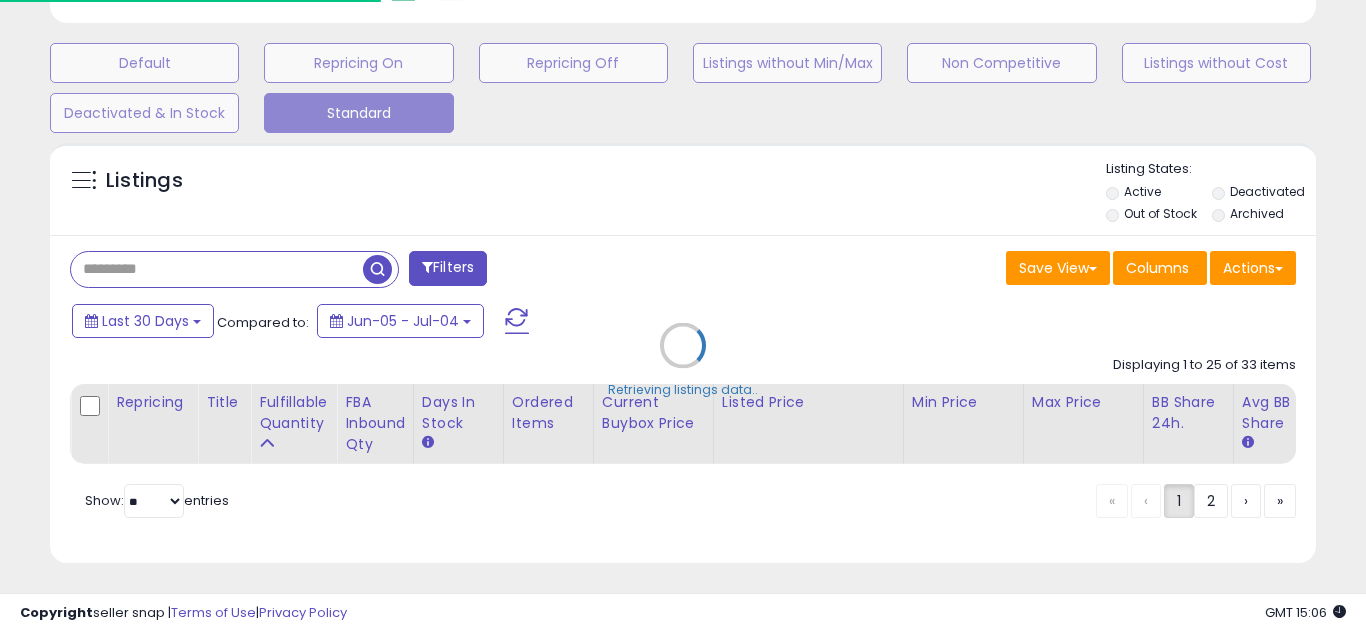 click on "Retrieving listings data.." at bounding box center (683, 360) 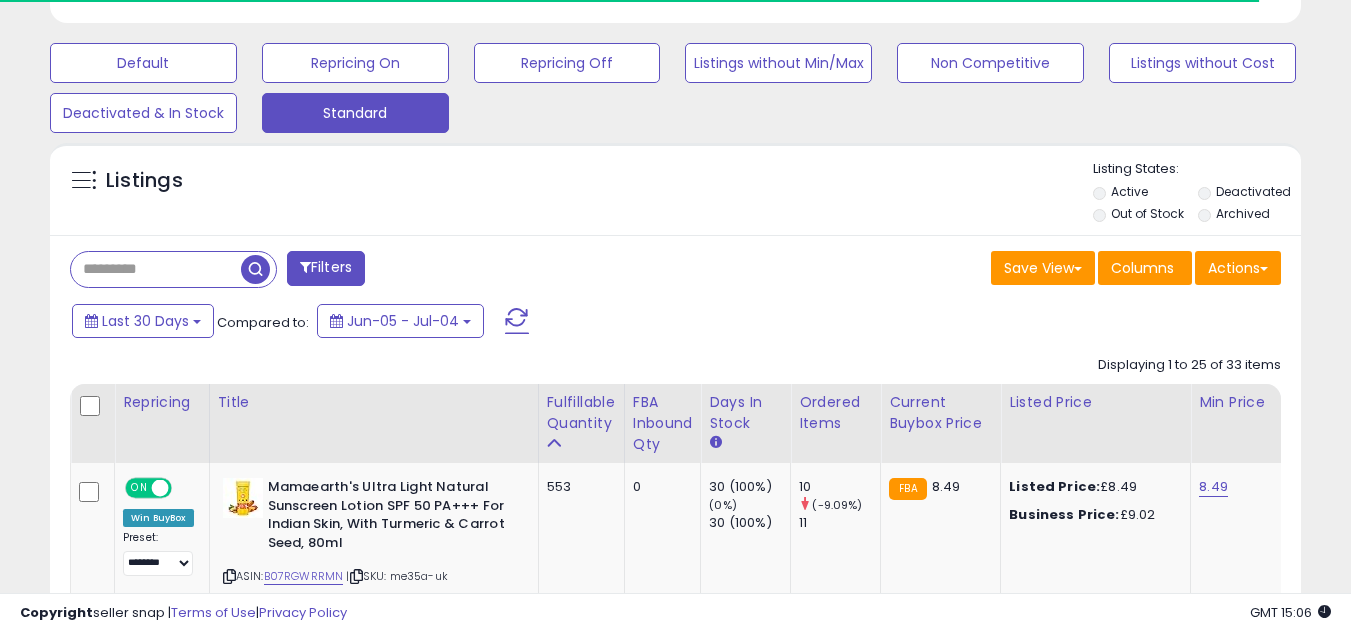 scroll, scrollTop: 410, scrollLeft: 724, axis: both 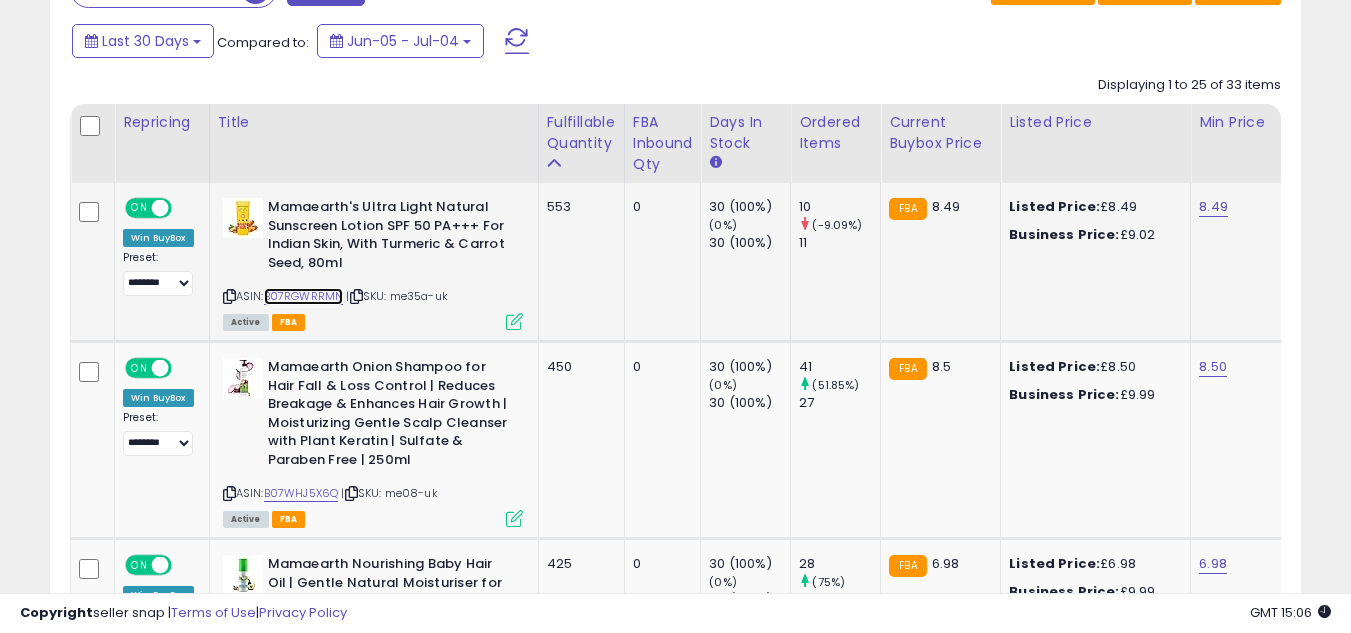 click on "B07RGWRRMN" at bounding box center (304, 296) 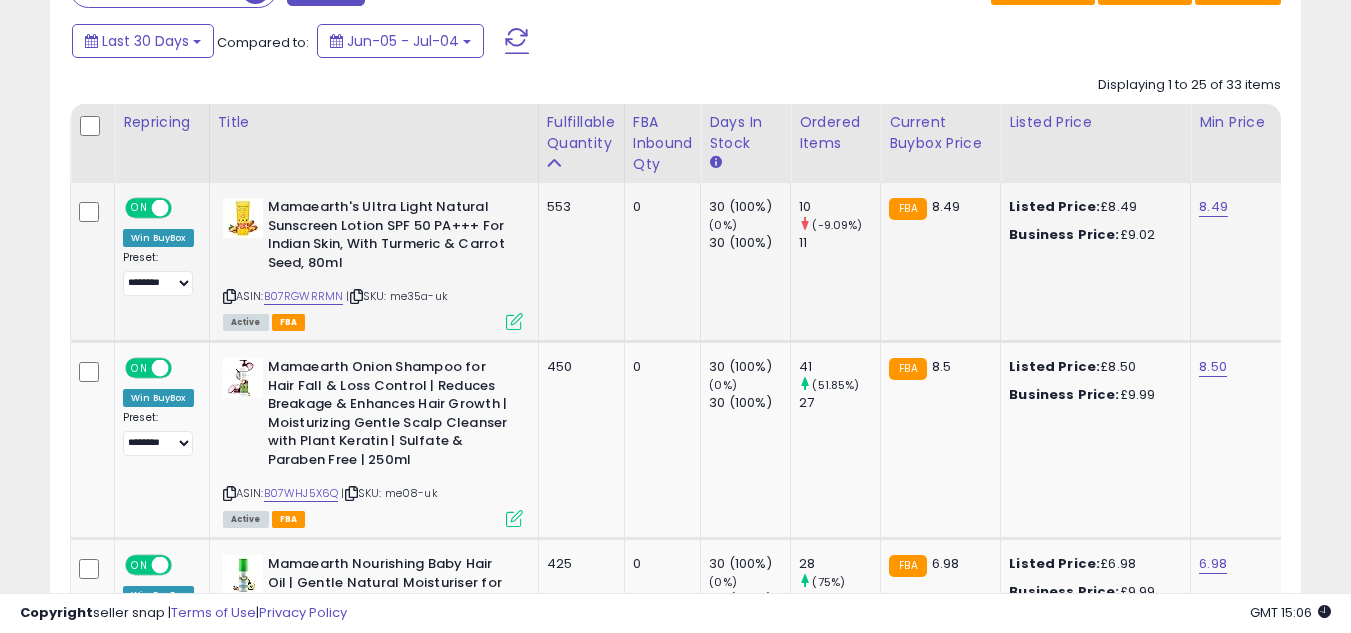 click at bounding box center [514, 321] 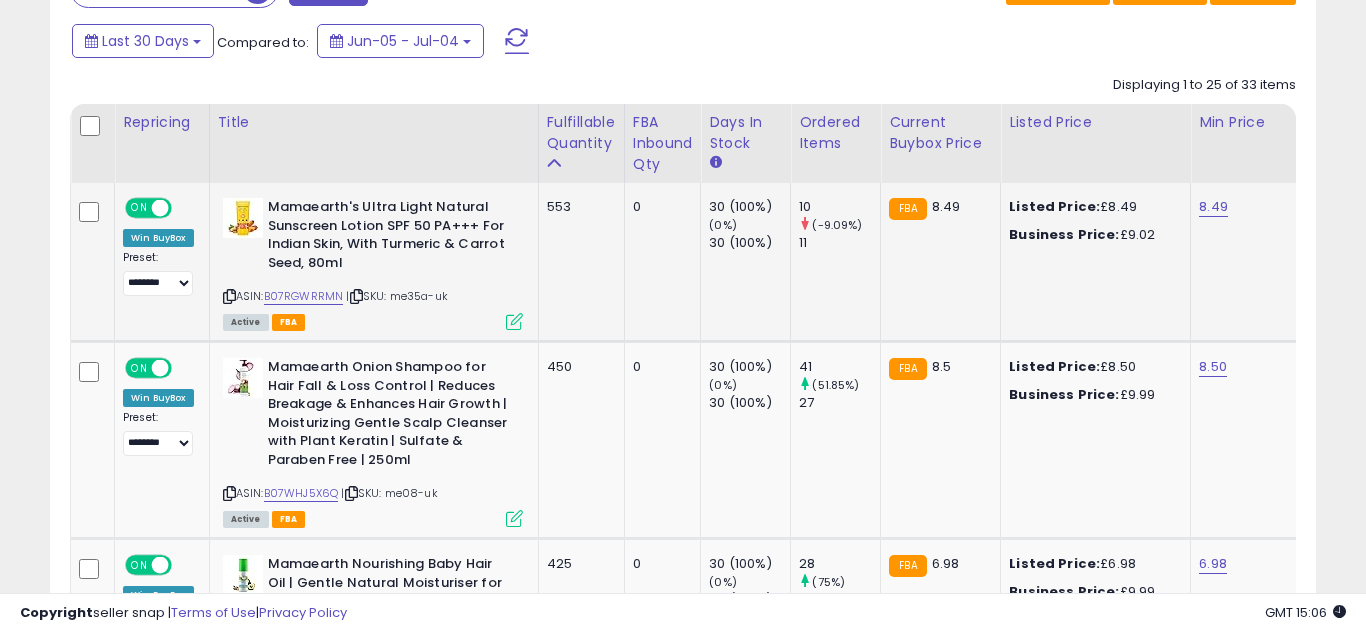 scroll, scrollTop: 999590, scrollLeft: 999267, axis: both 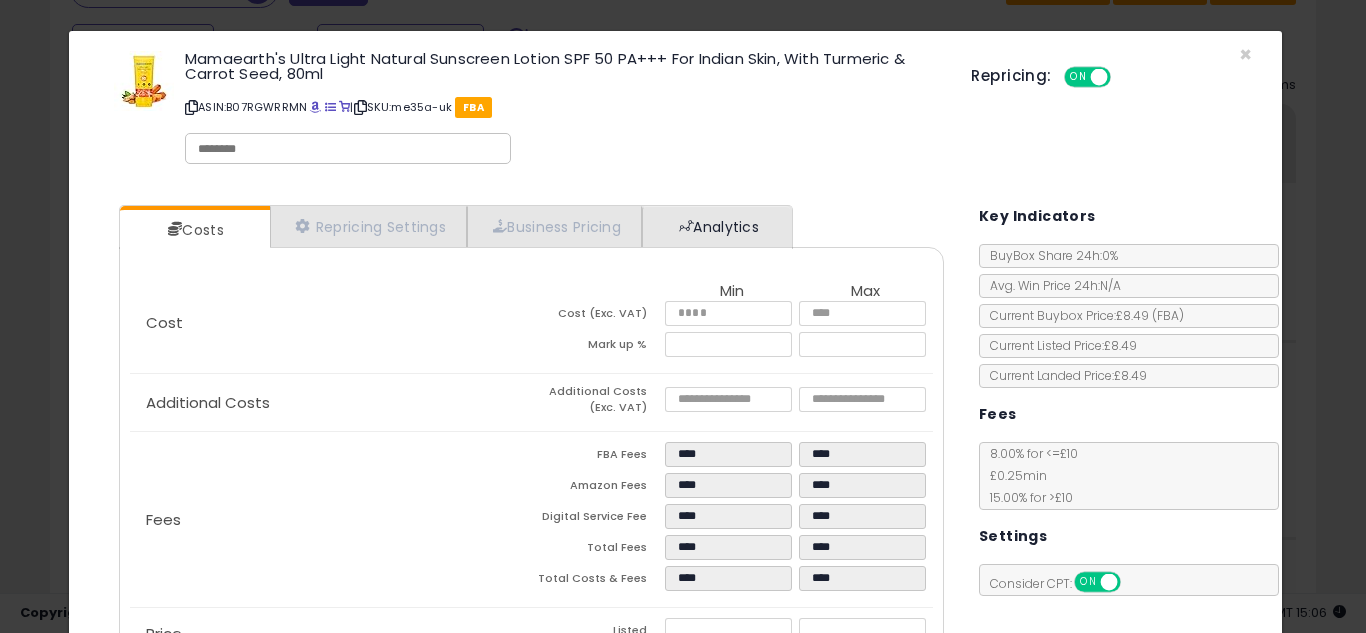 drag, startPoint x: 737, startPoint y: 202, endPoint x: 736, endPoint y: 213, distance: 11.045361 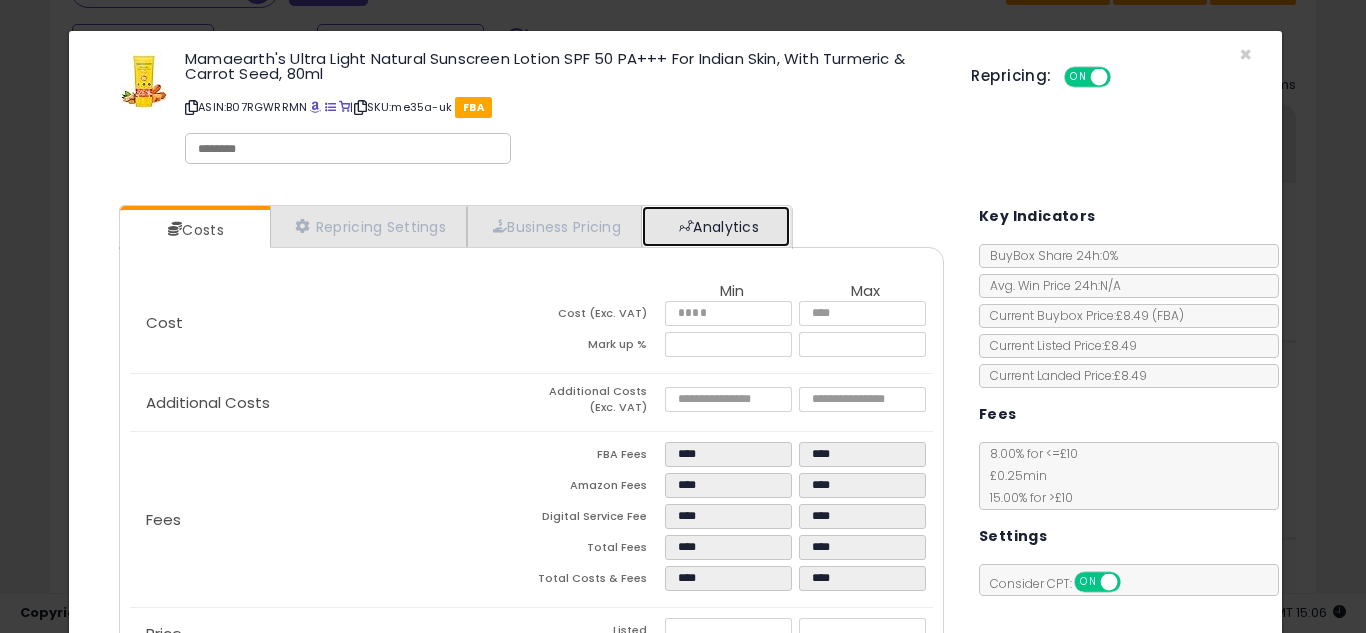 click on "Analytics" at bounding box center (716, 226) 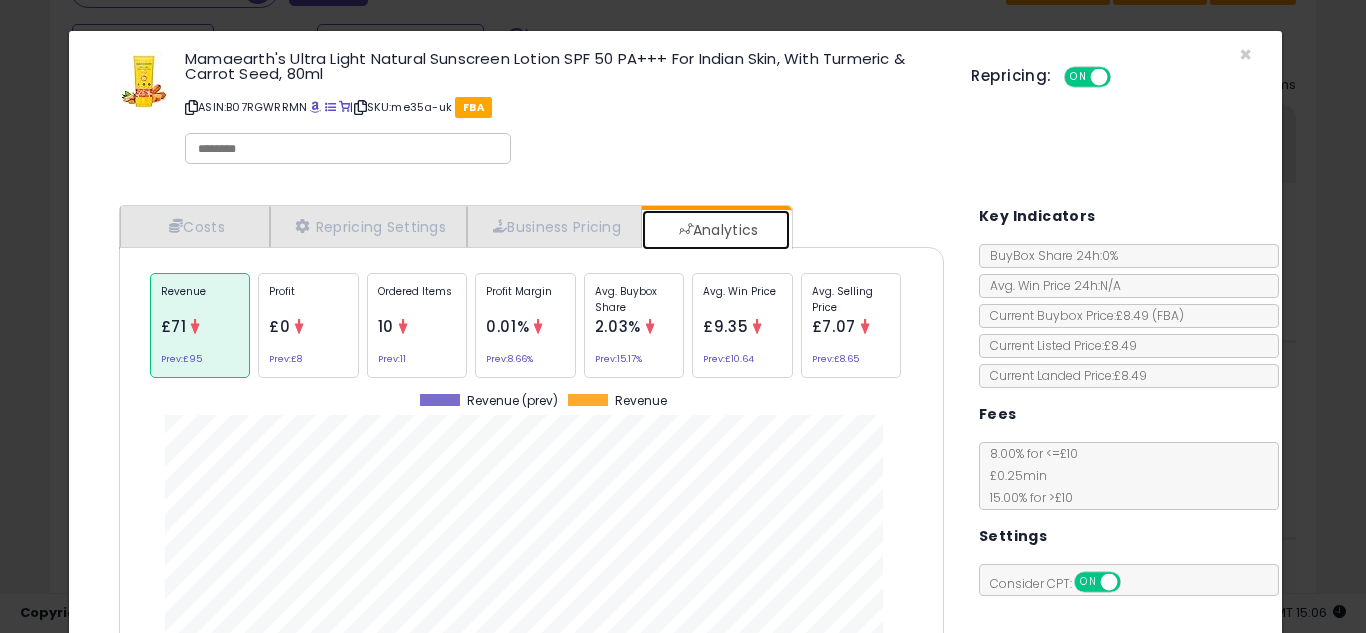 scroll, scrollTop: 999384, scrollLeft: 999145, axis: both 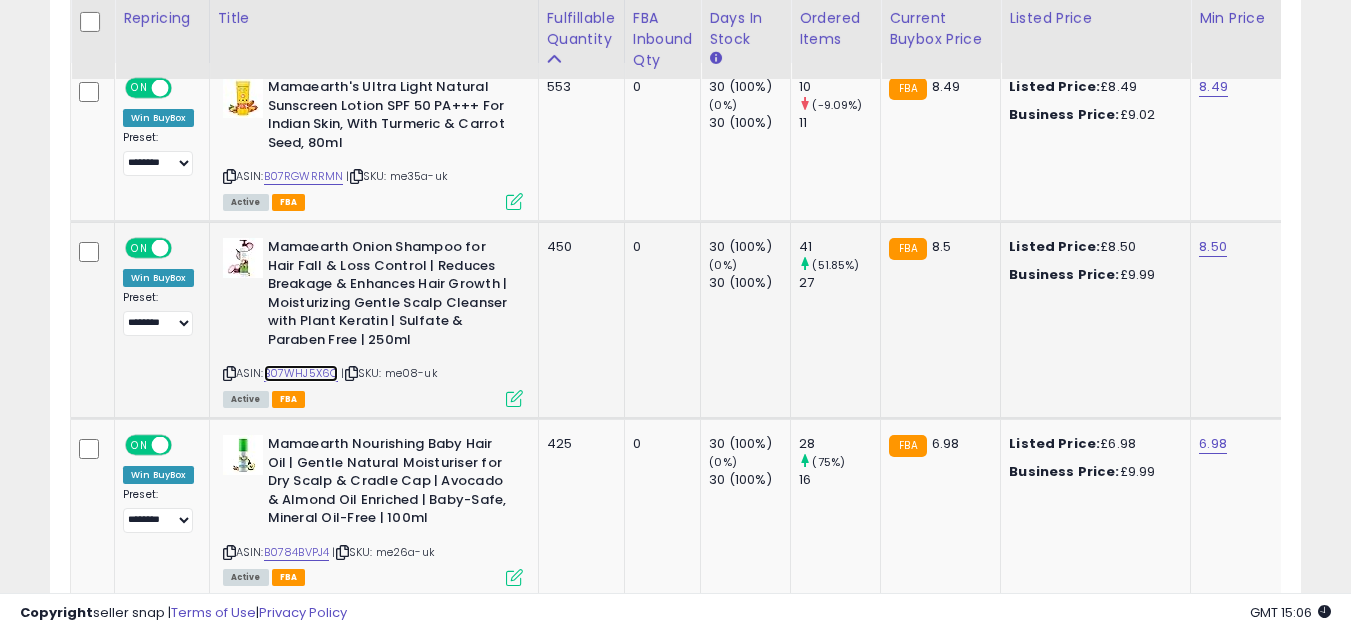 click on "B07WHJ5X6Q" at bounding box center [301, 373] 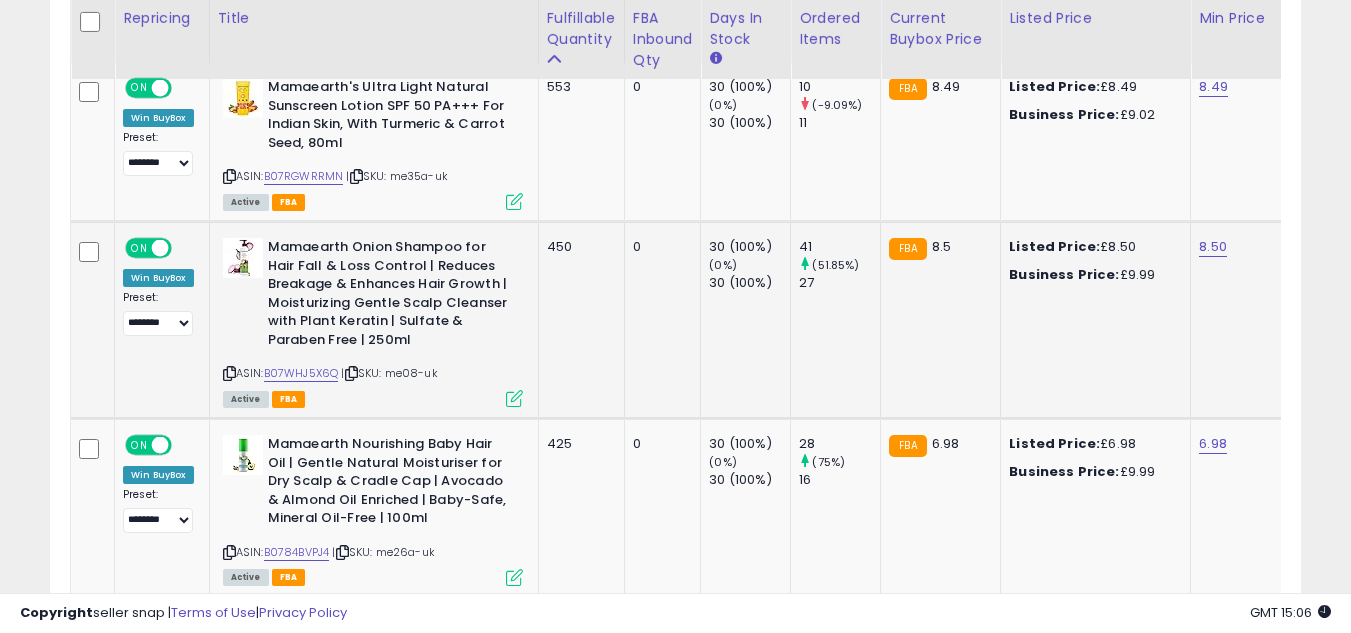 click at bounding box center [514, 398] 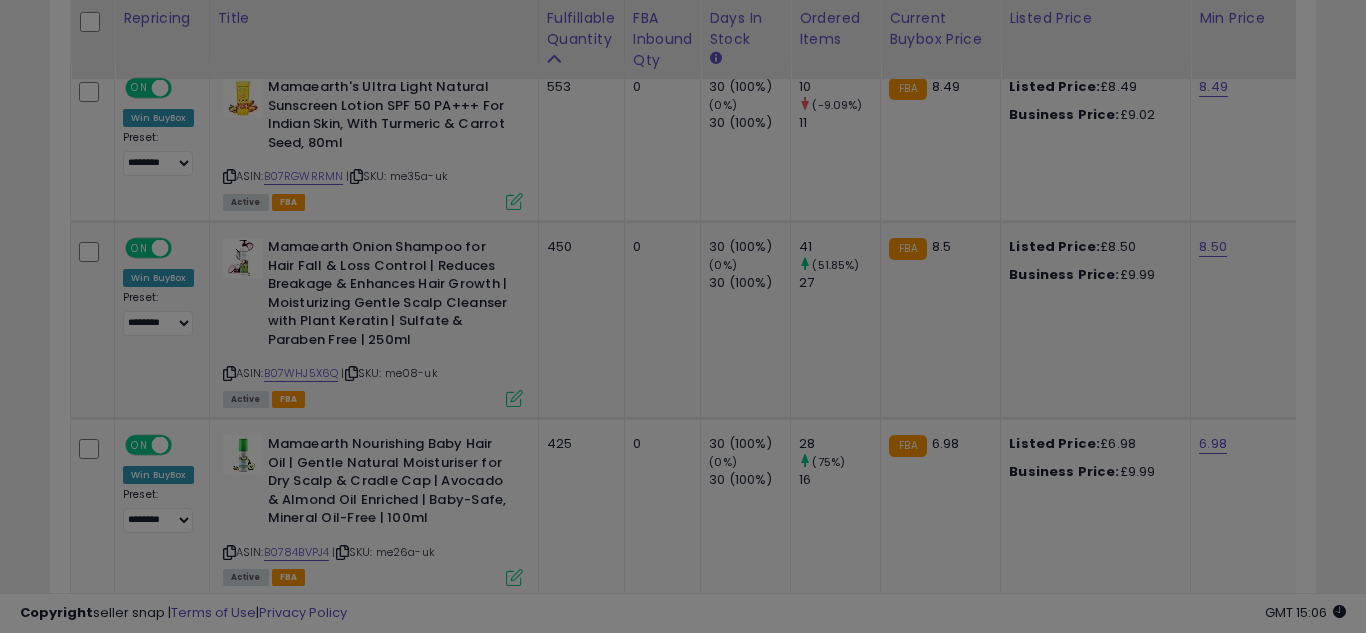 scroll, scrollTop: 999590, scrollLeft: 999267, axis: both 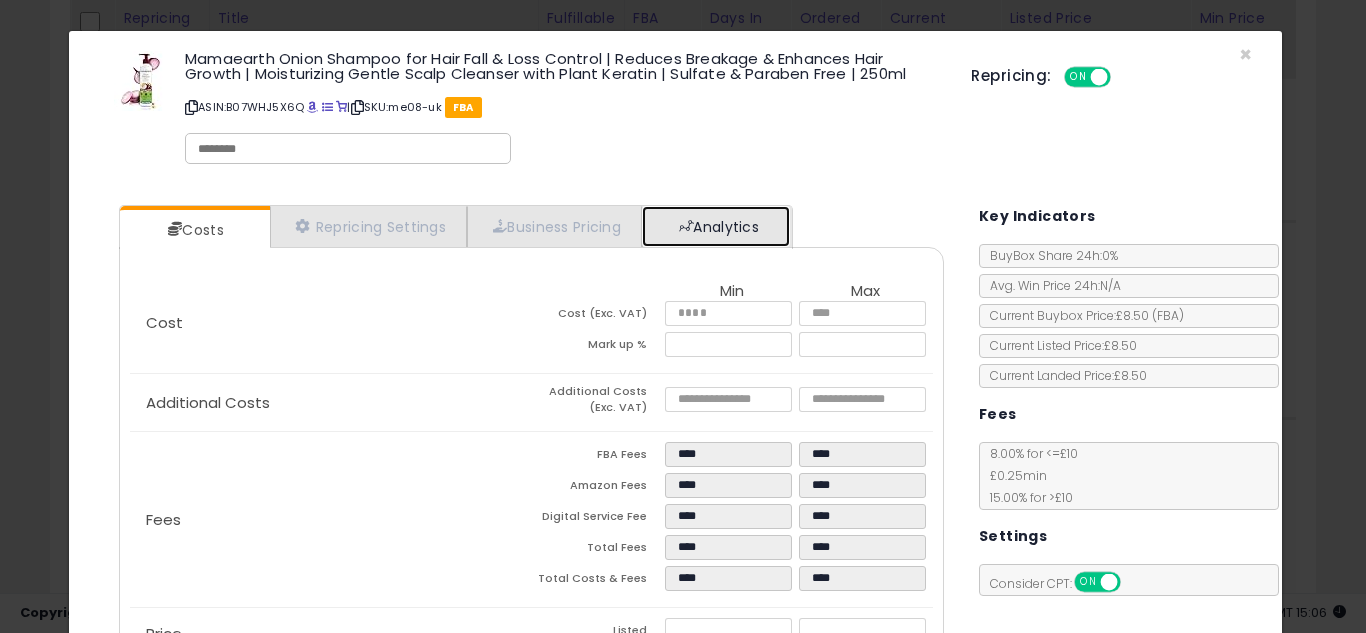 click on "Analytics" at bounding box center [716, 226] 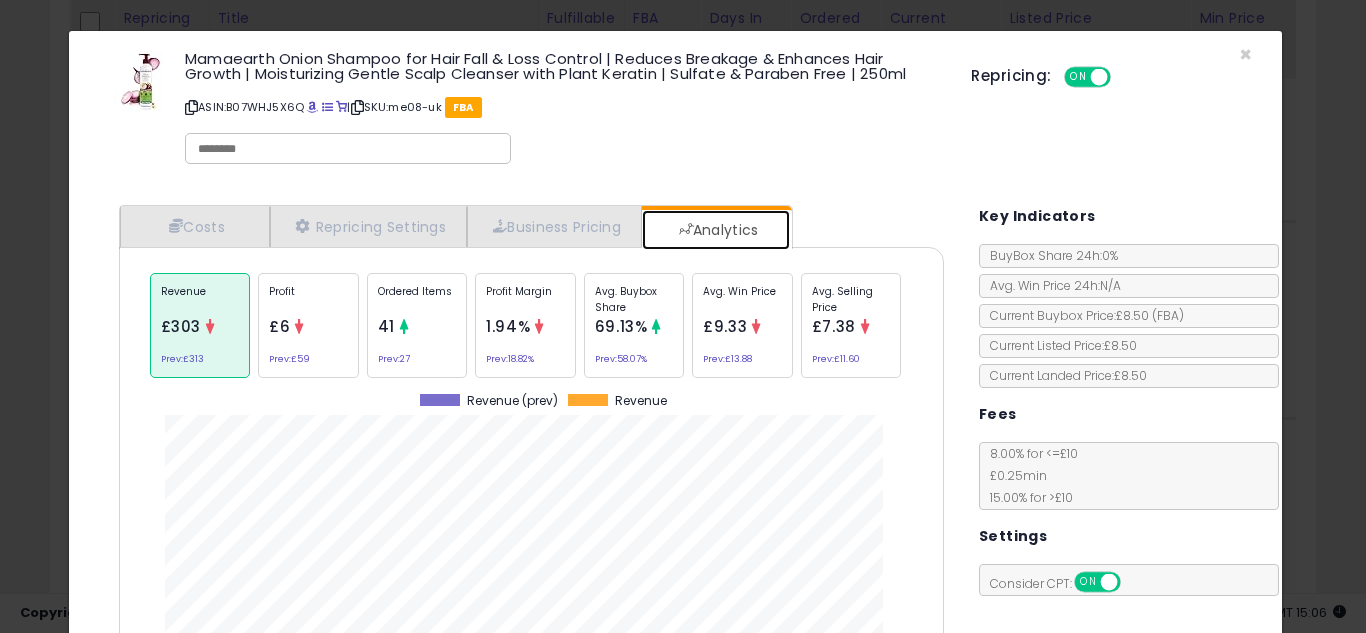 scroll, scrollTop: 999384, scrollLeft: 999145, axis: both 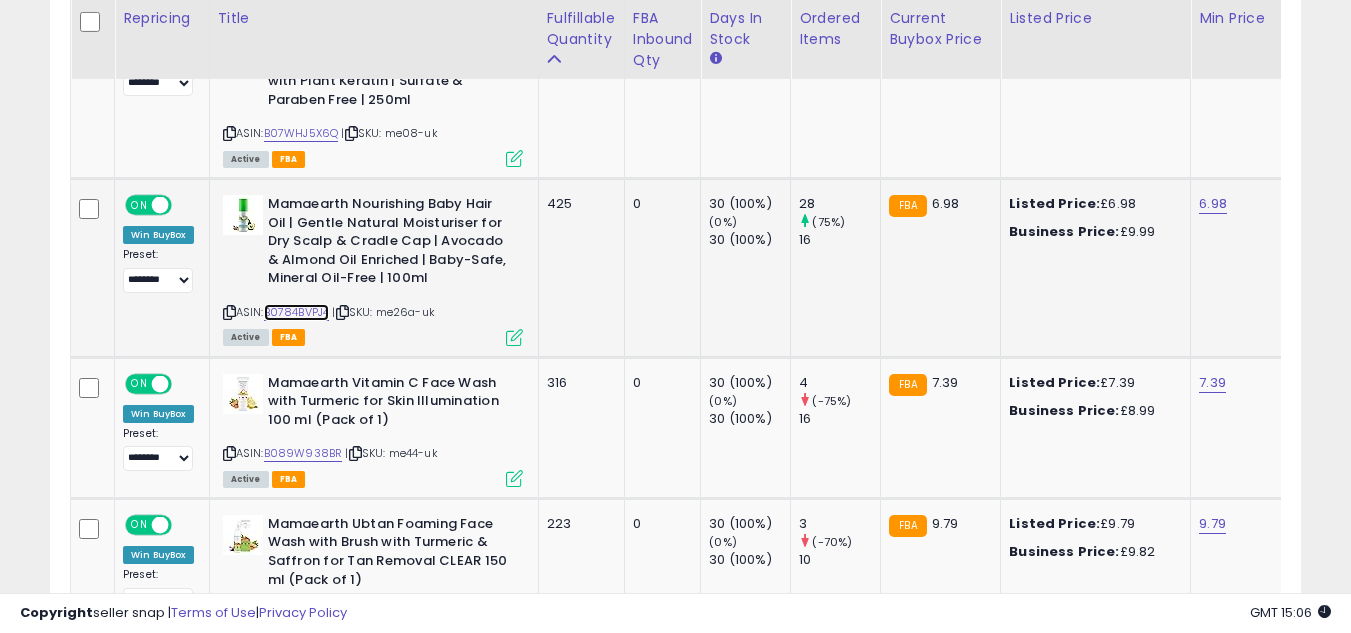 click on "B0784BVPJ4" at bounding box center [297, 312] 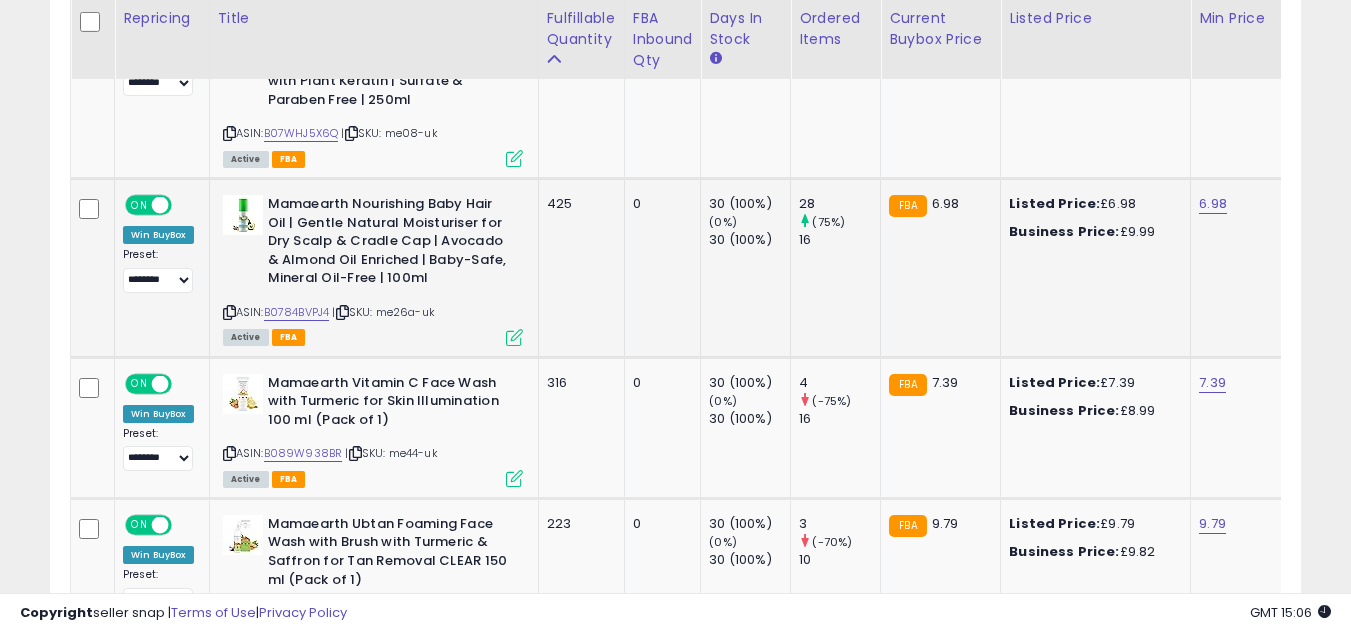 click at bounding box center (514, 337) 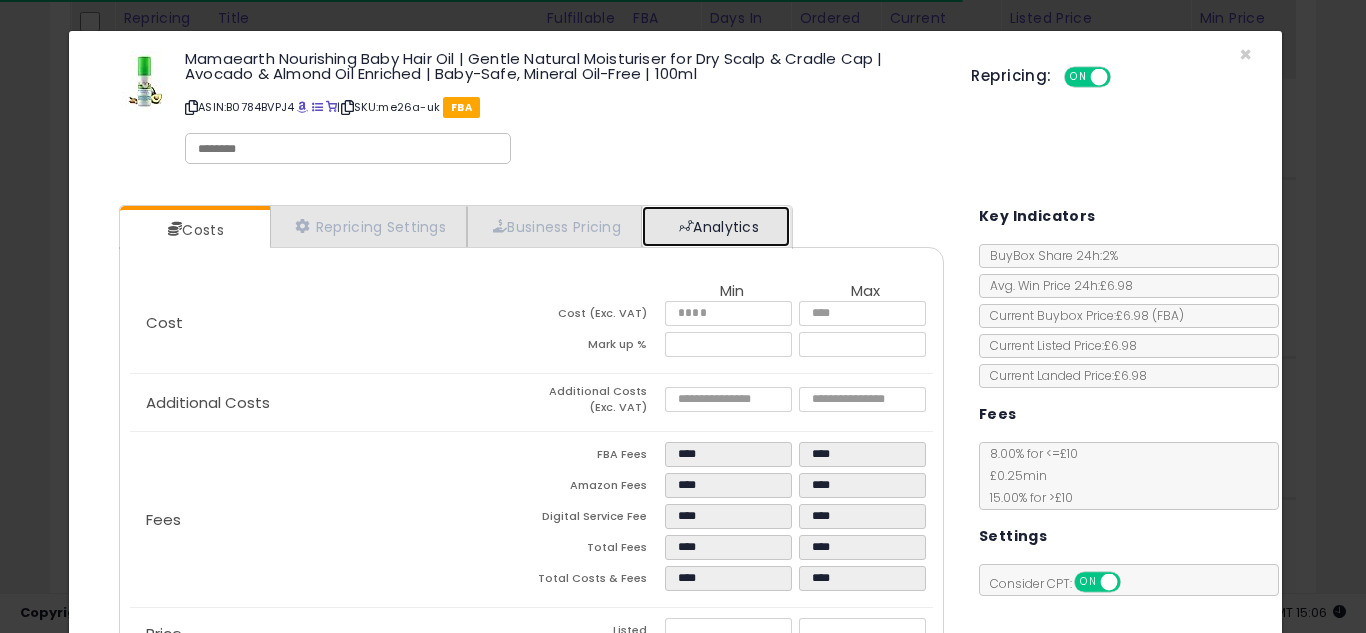 click on "Analytics" at bounding box center [716, 226] 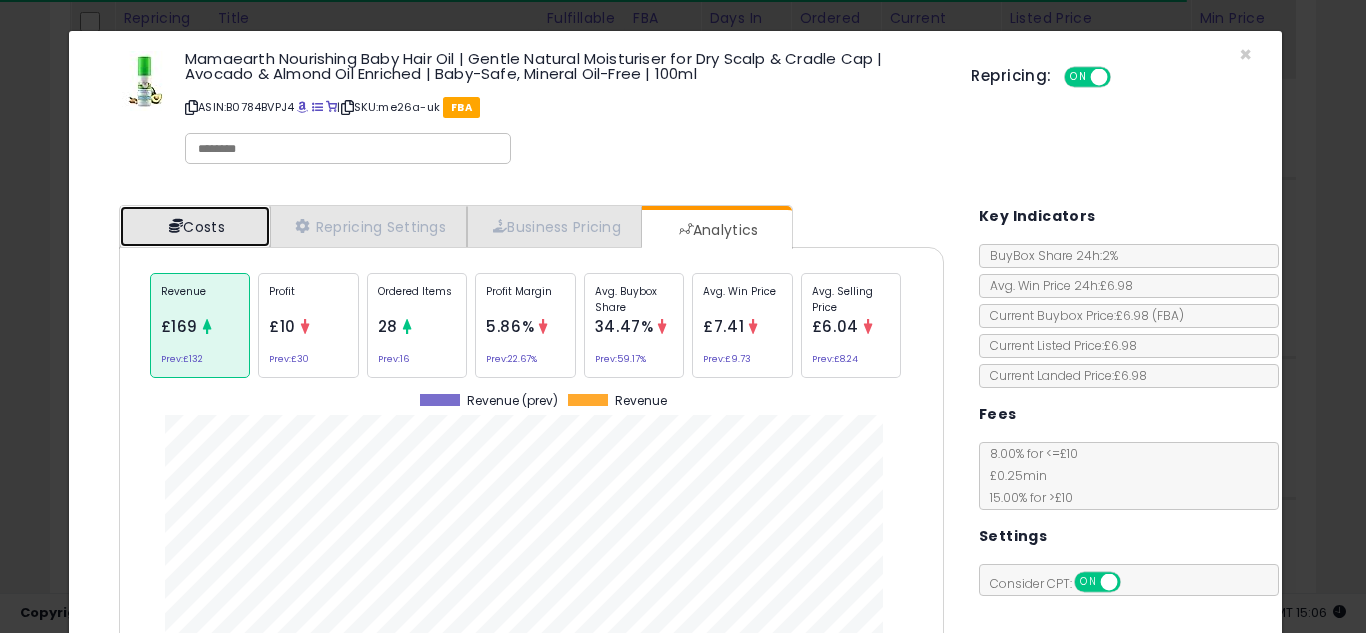 click on "Costs" at bounding box center [195, 226] 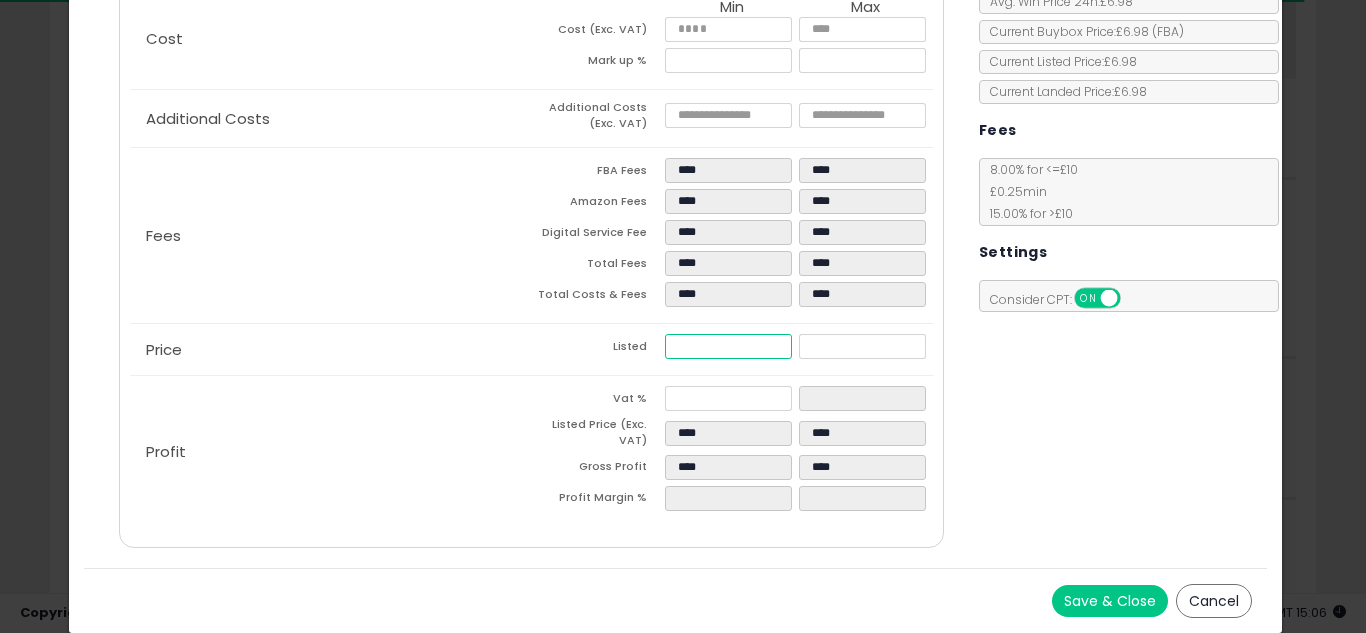 click on "****" at bounding box center [728, 346] 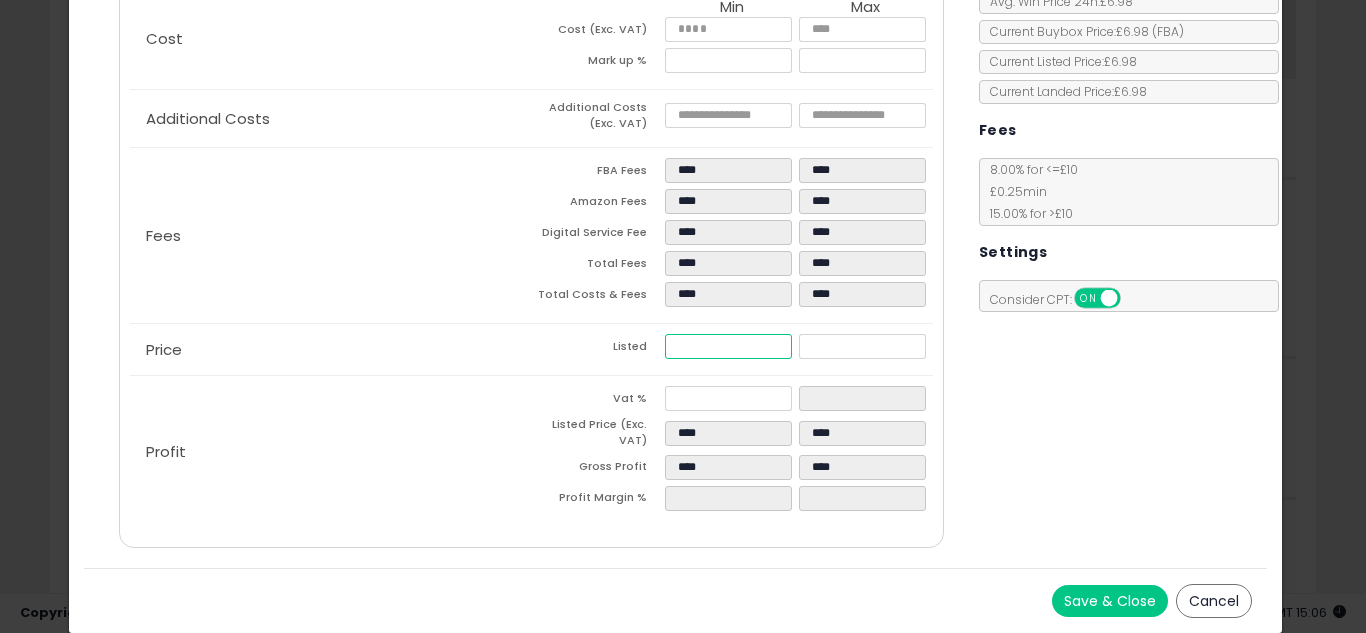 type on "****" 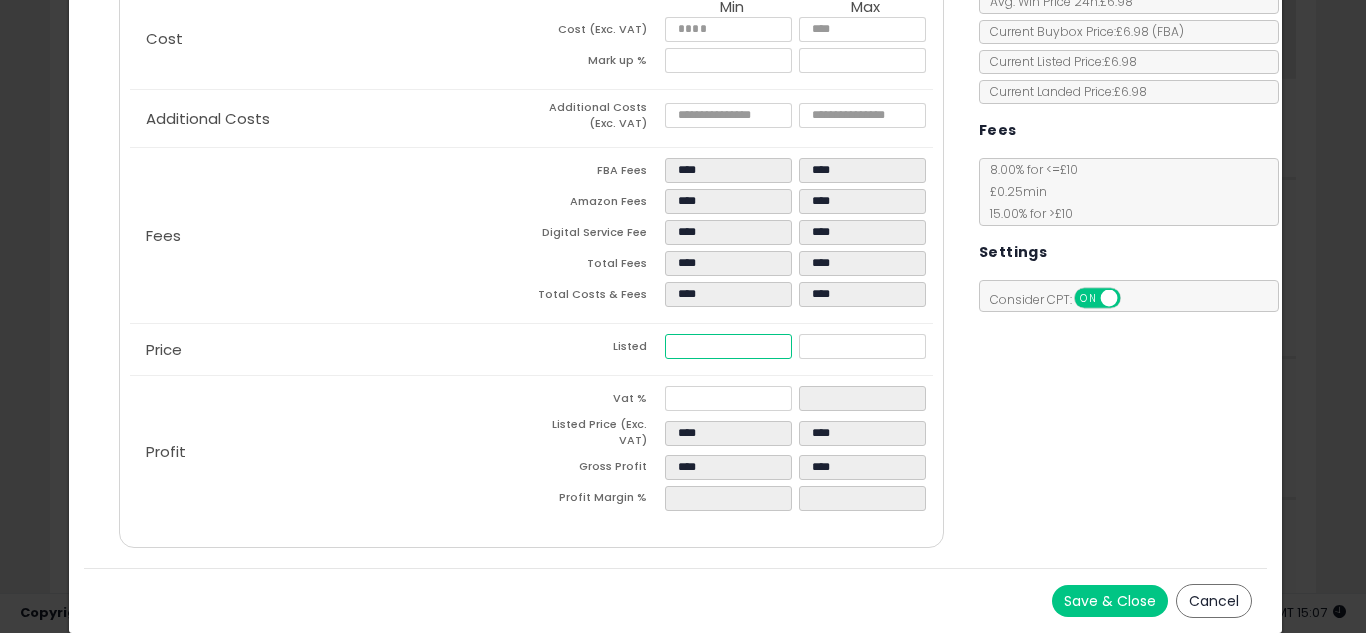 type on "****" 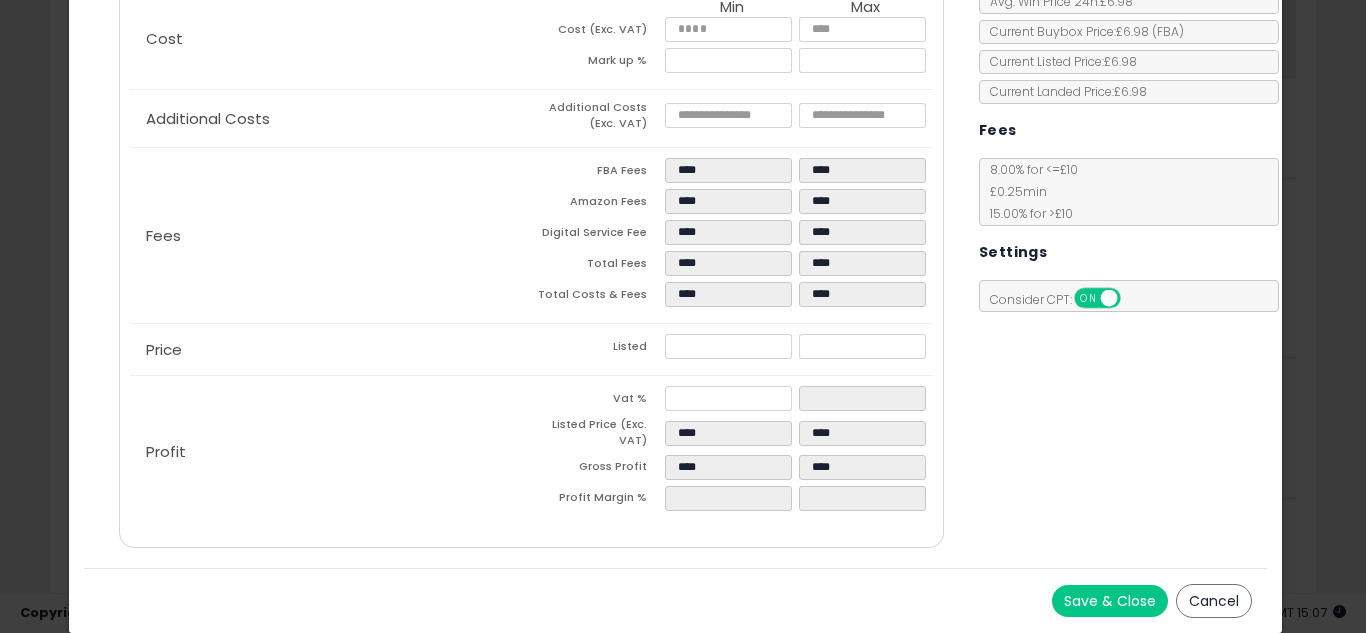 type on "****" 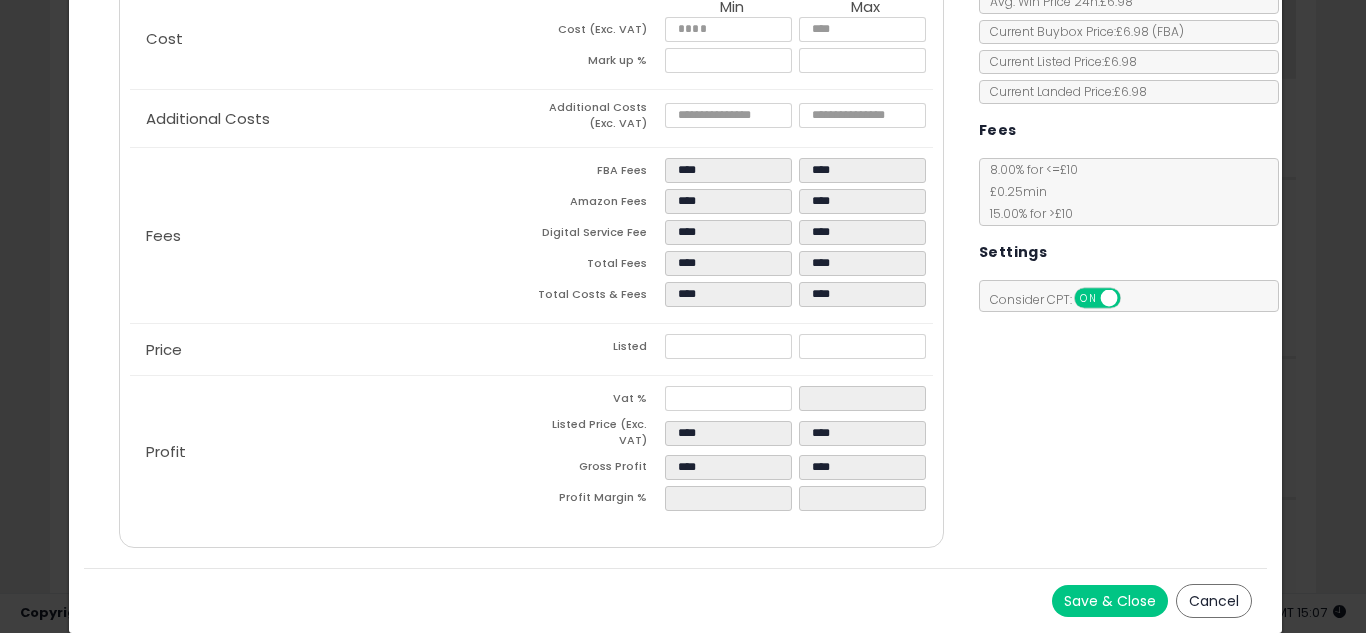 click on "Save & Close
Cancel" at bounding box center (676, 600) 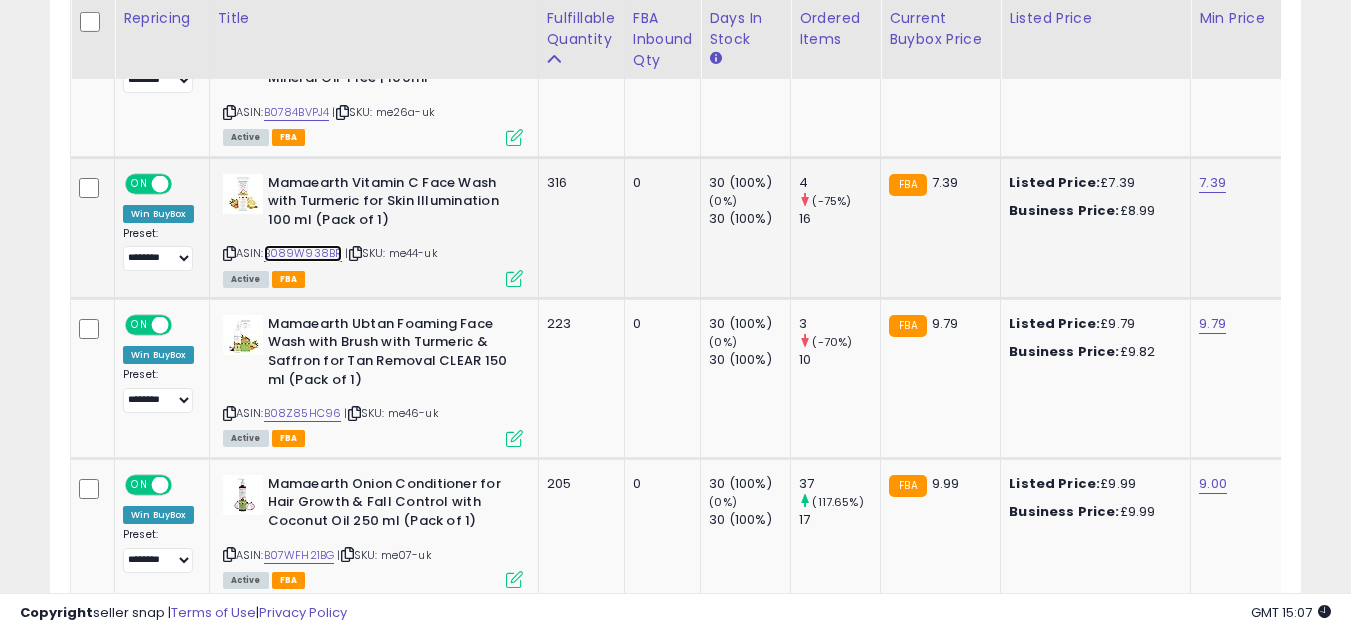 click on "B089W938BR" at bounding box center [303, 253] 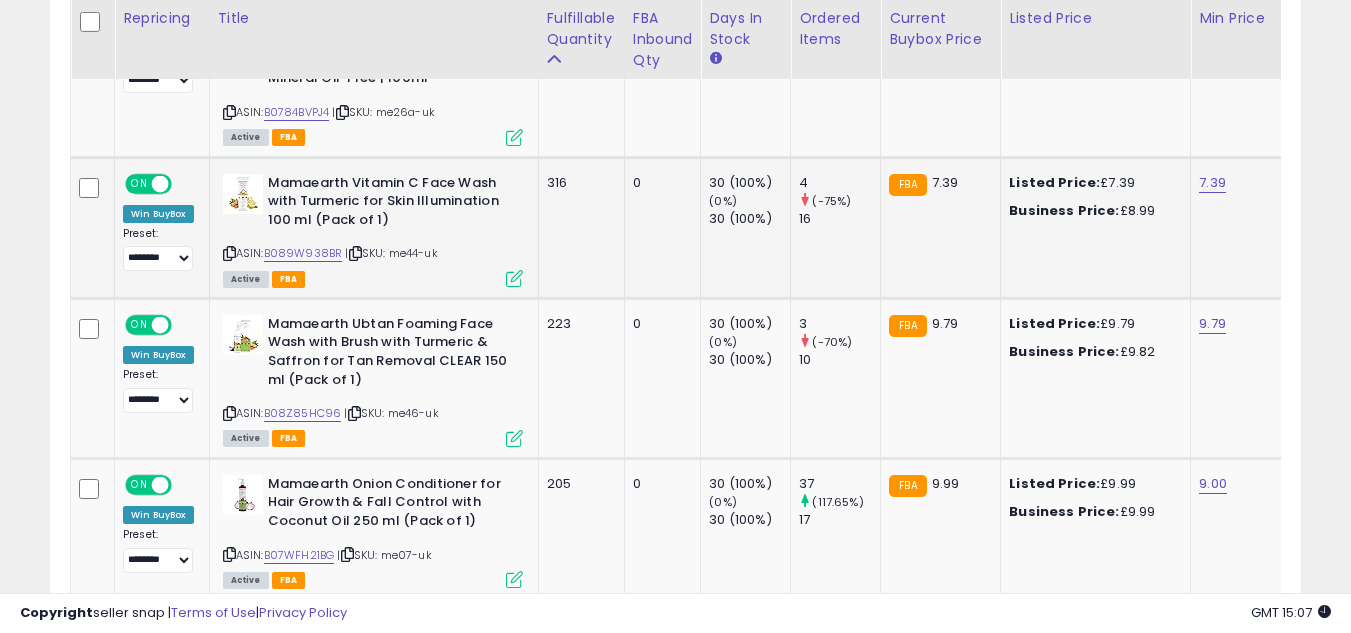 click at bounding box center [514, 278] 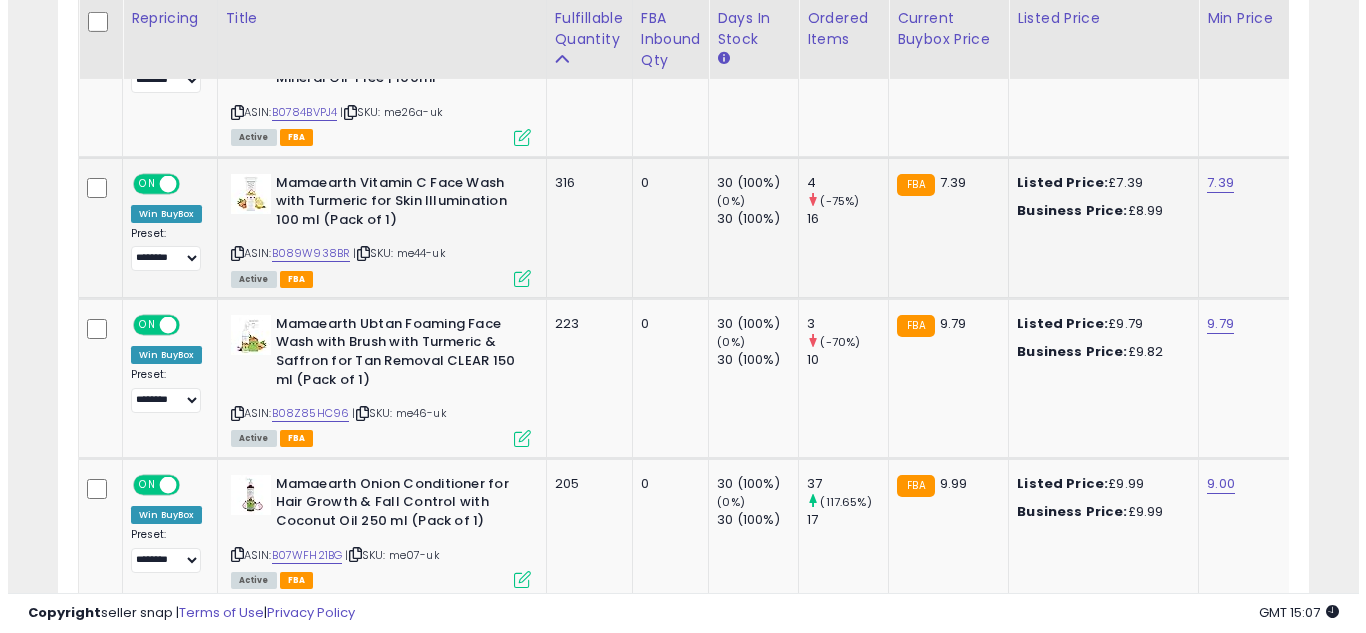 scroll, scrollTop: 999590, scrollLeft: 999267, axis: both 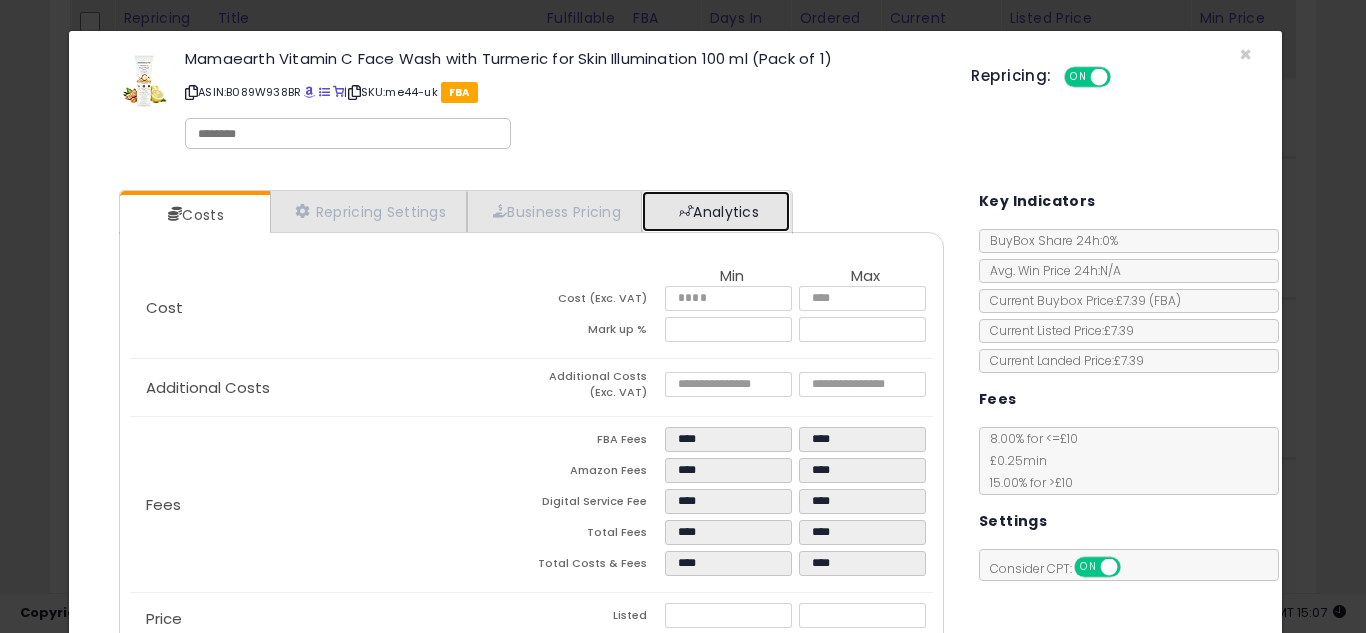 click on "Analytics" at bounding box center (716, 211) 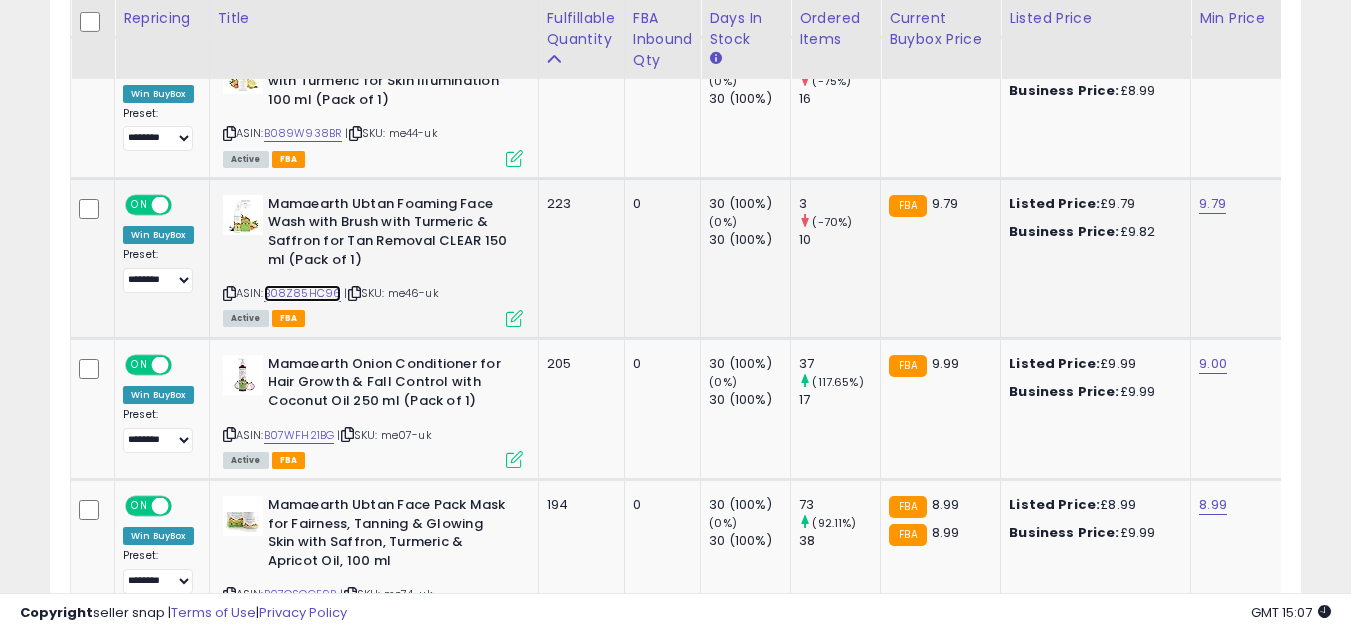 click on "B08Z85HC96" at bounding box center [303, 293] 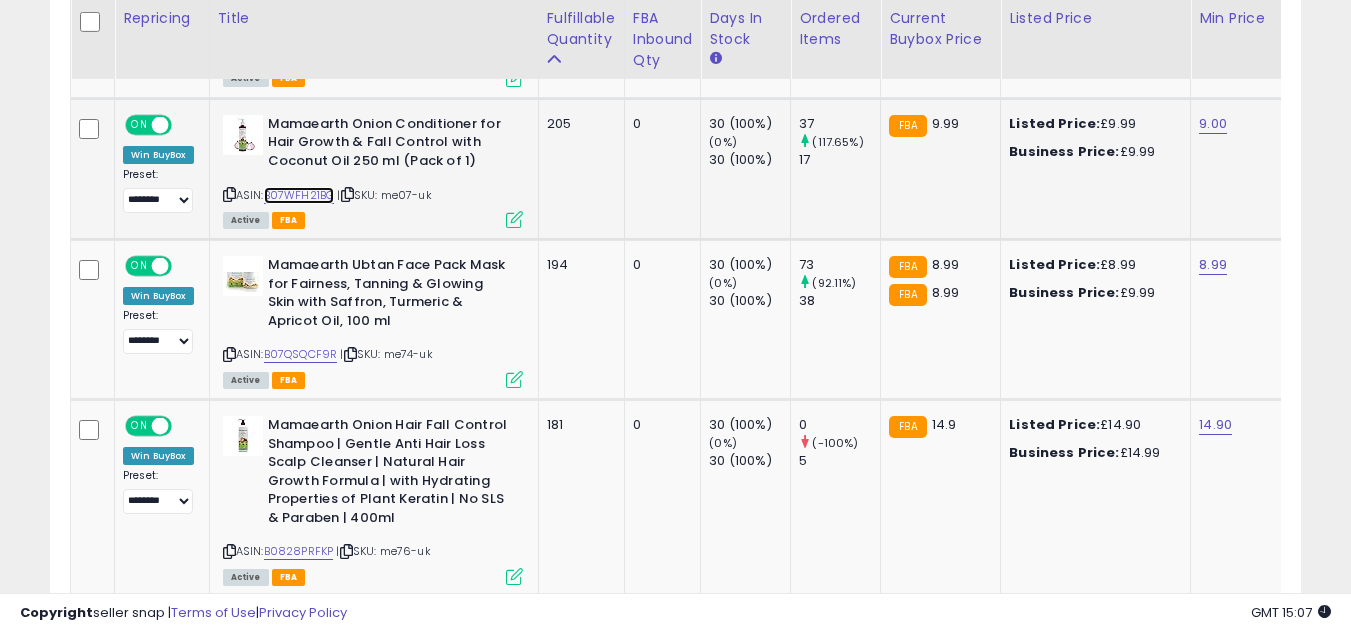 click on "B07WFH21BG" at bounding box center [299, 195] 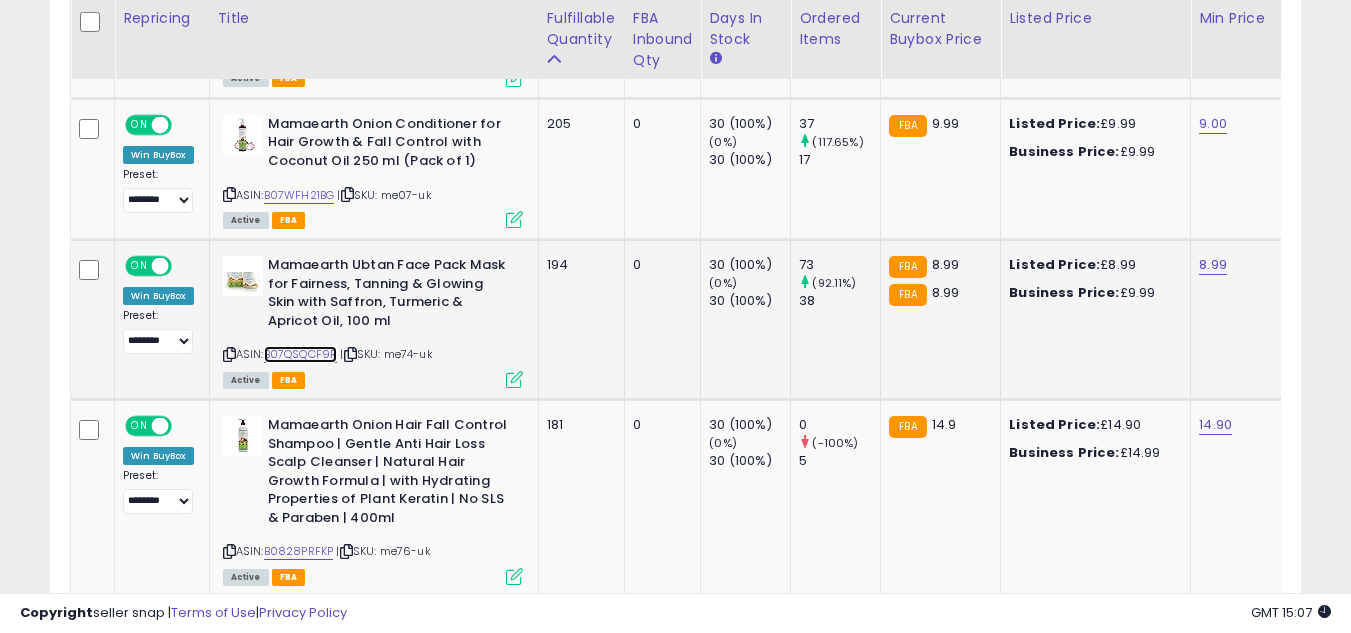 click on "B07QSQCF9R" at bounding box center (301, 354) 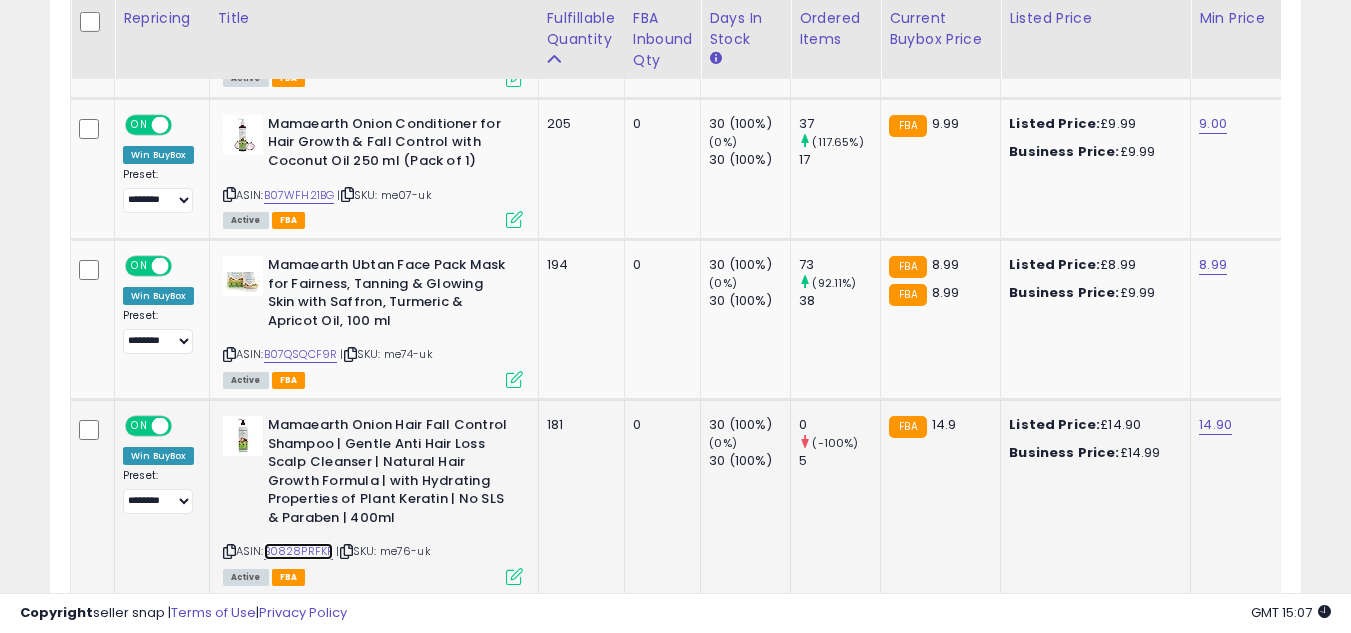 click on "B0828PRFKP" at bounding box center [299, 551] 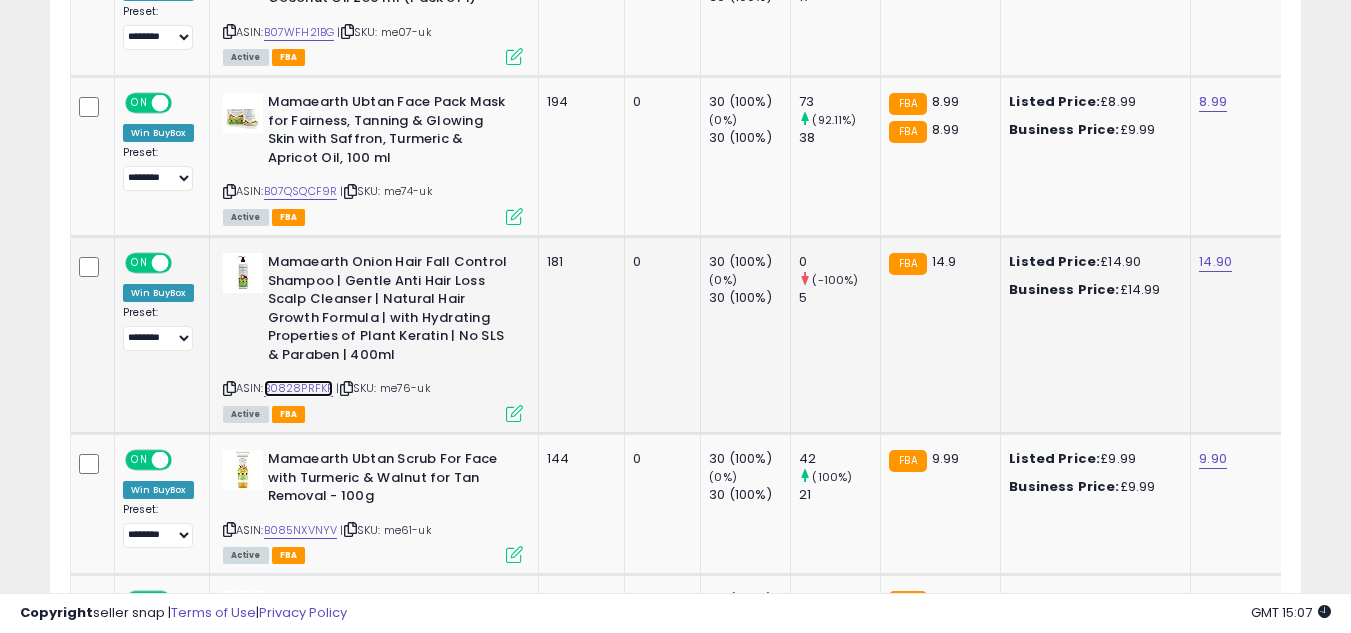 scroll, scrollTop: 2107, scrollLeft: 0, axis: vertical 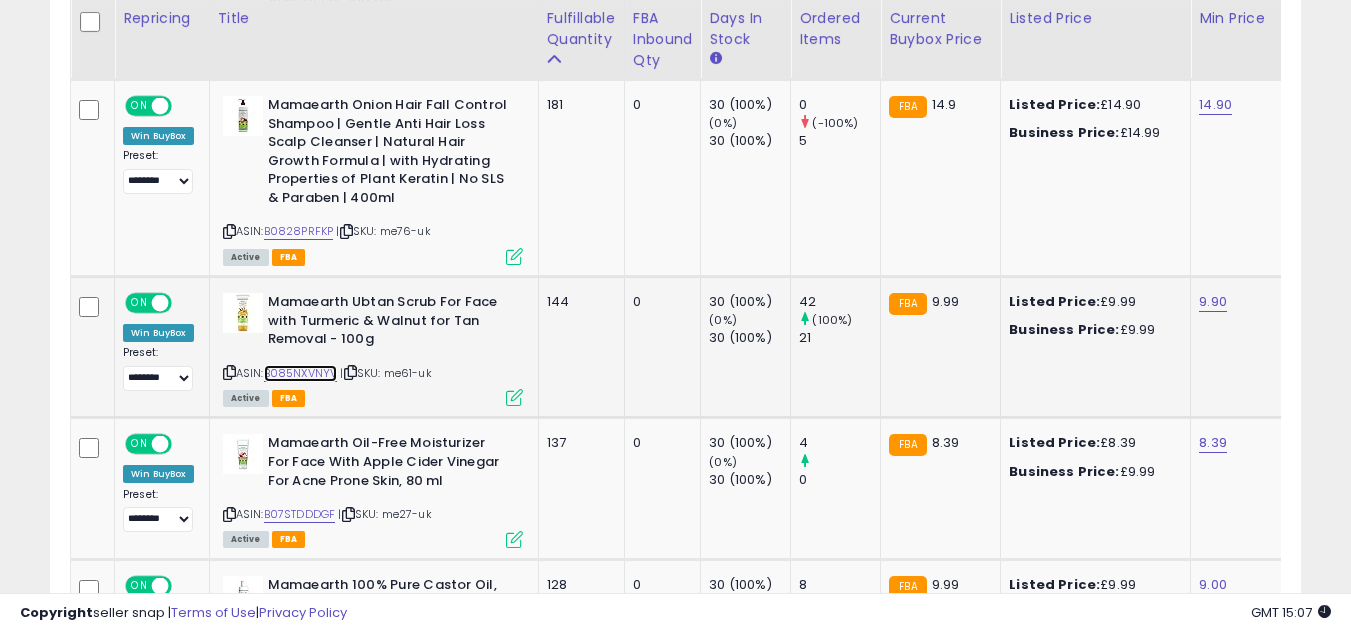 click on "B085NXVNYV" at bounding box center [301, 373] 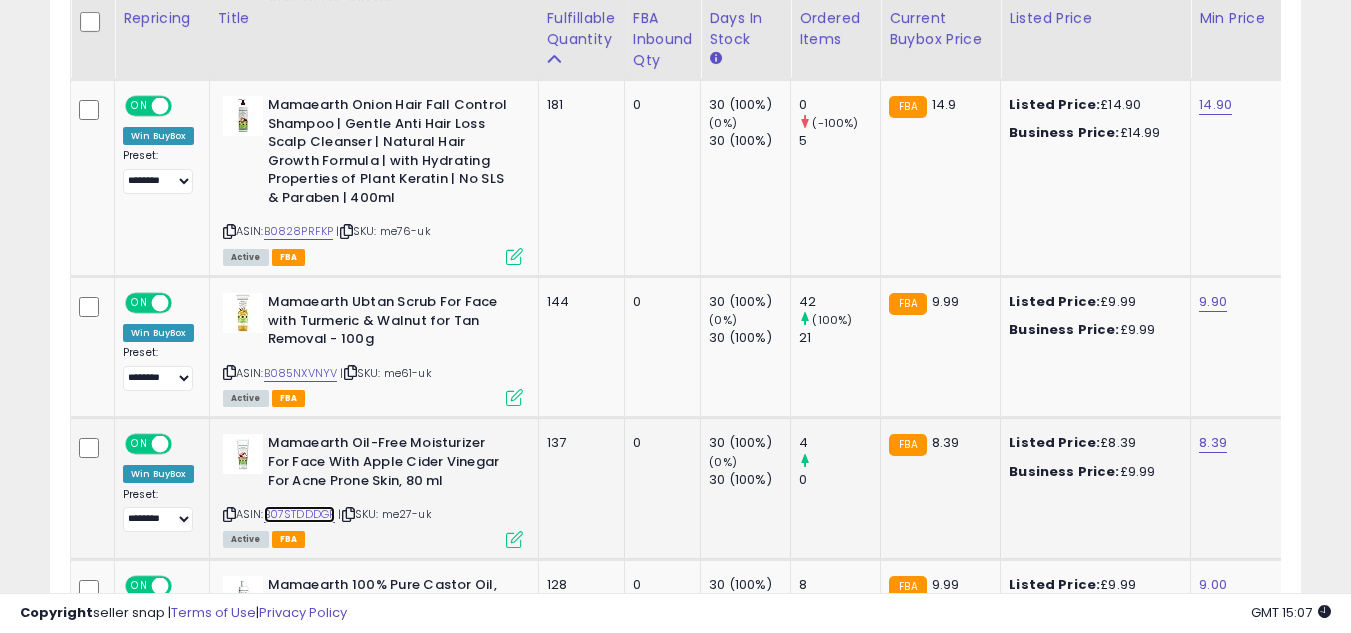 click on "B07STDDDGF" at bounding box center [300, 514] 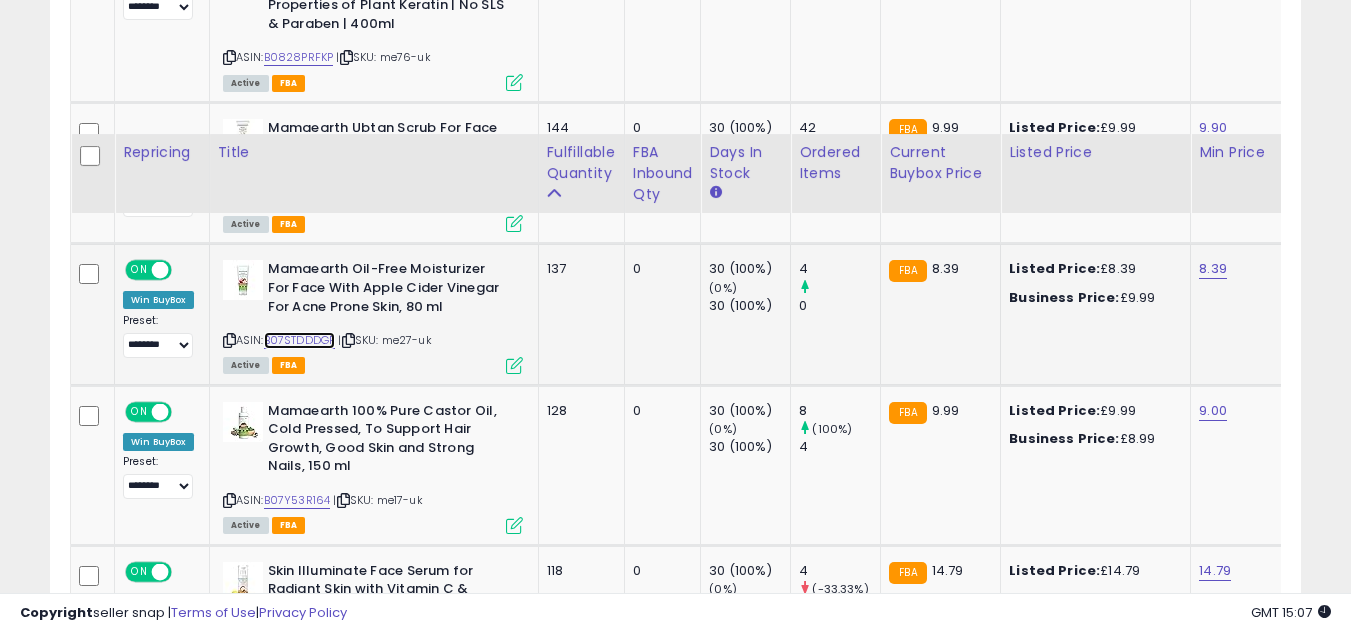 scroll, scrollTop: 2427, scrollLeft: 0, axis: vertical 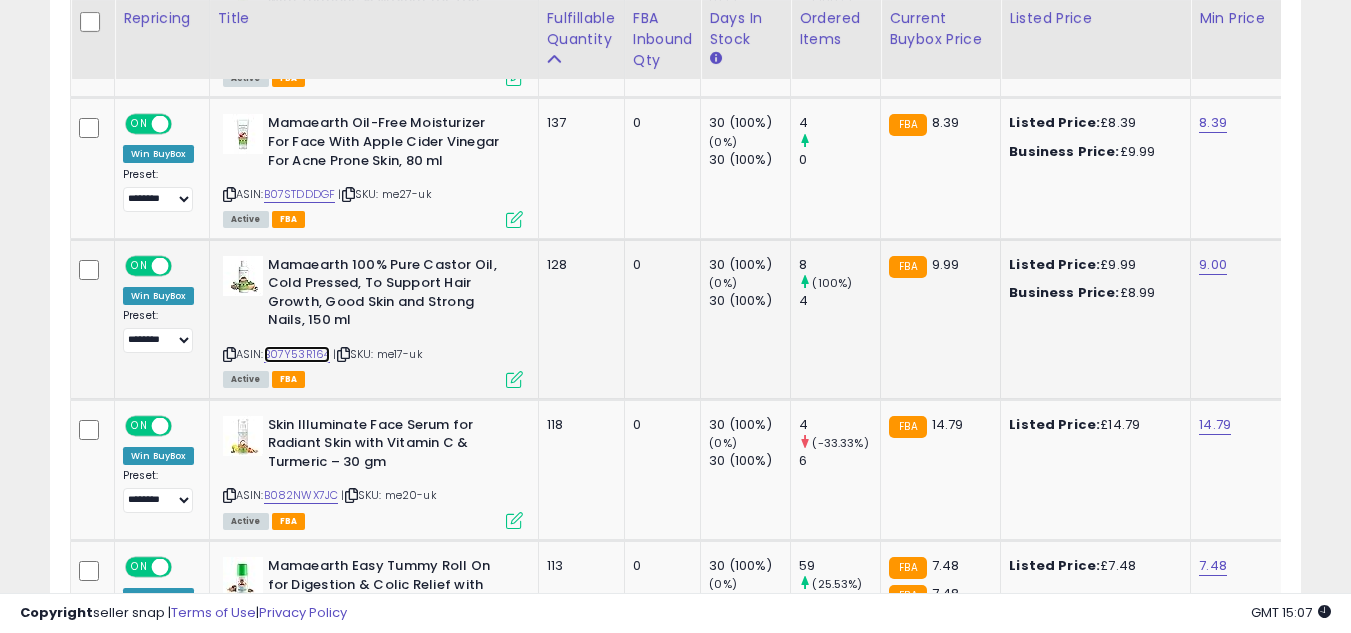click on "B07Y53R164" at bounding box center (297, 354) 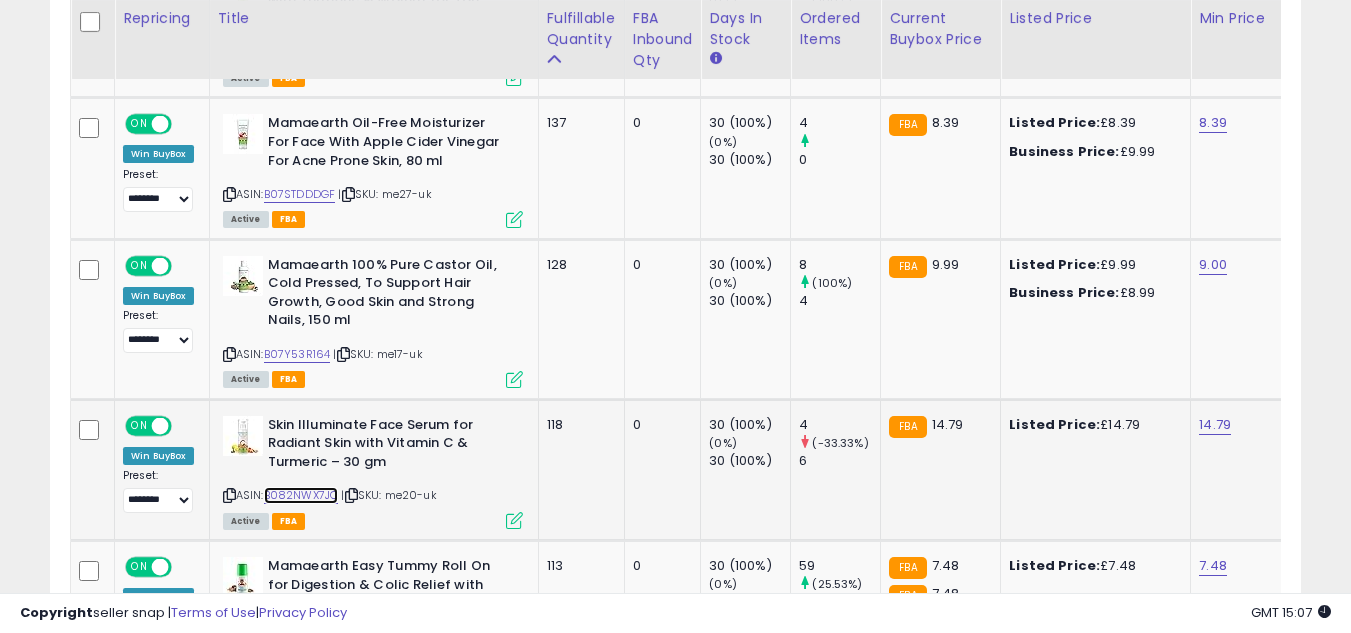 click on "B082NWX7JC" at bounding box center [301, 495] 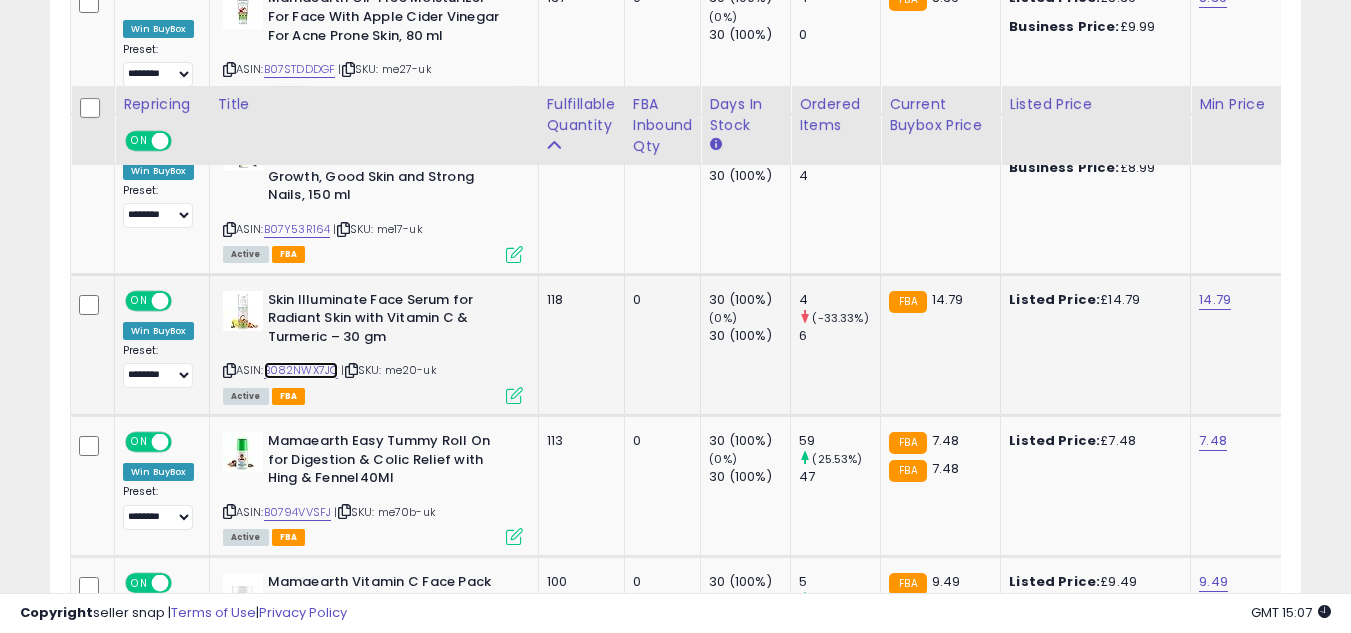 scroll, scrollTop: 2787, scrollLeft: 0, axis: vertical 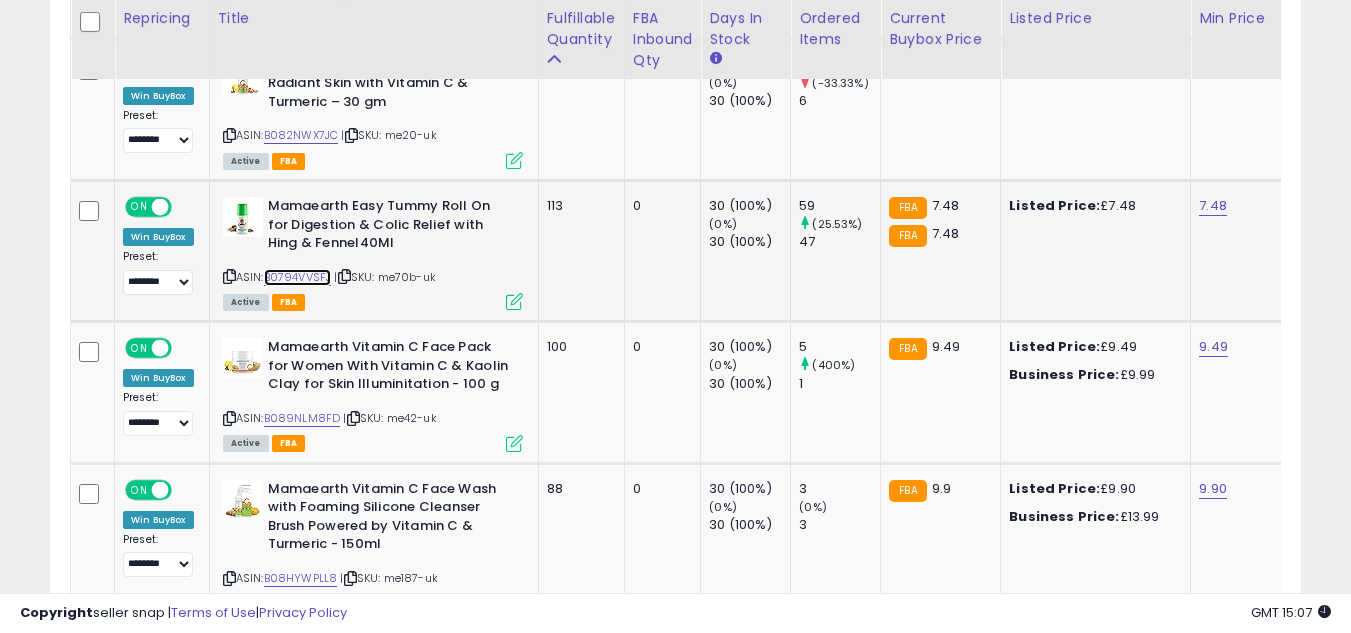 click on "B0794VVSFJ" at bounding box center [298, 277] 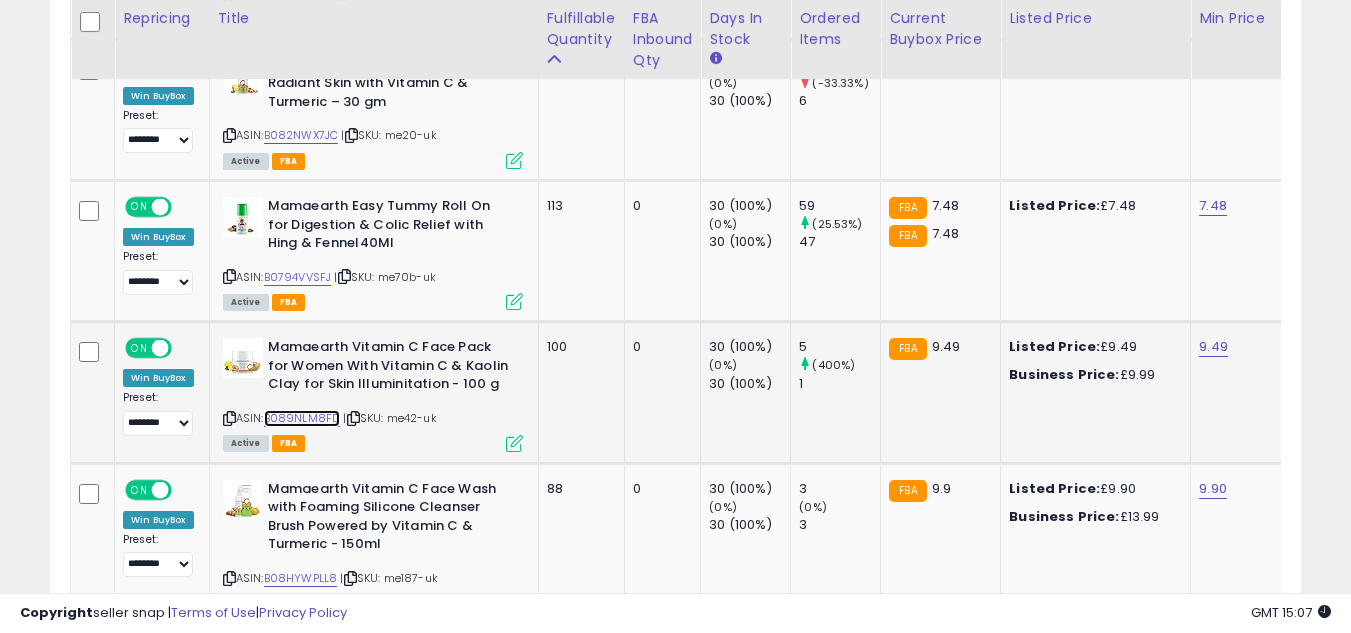 click on "B089NLM8FD" at bounding box center [302, 418] 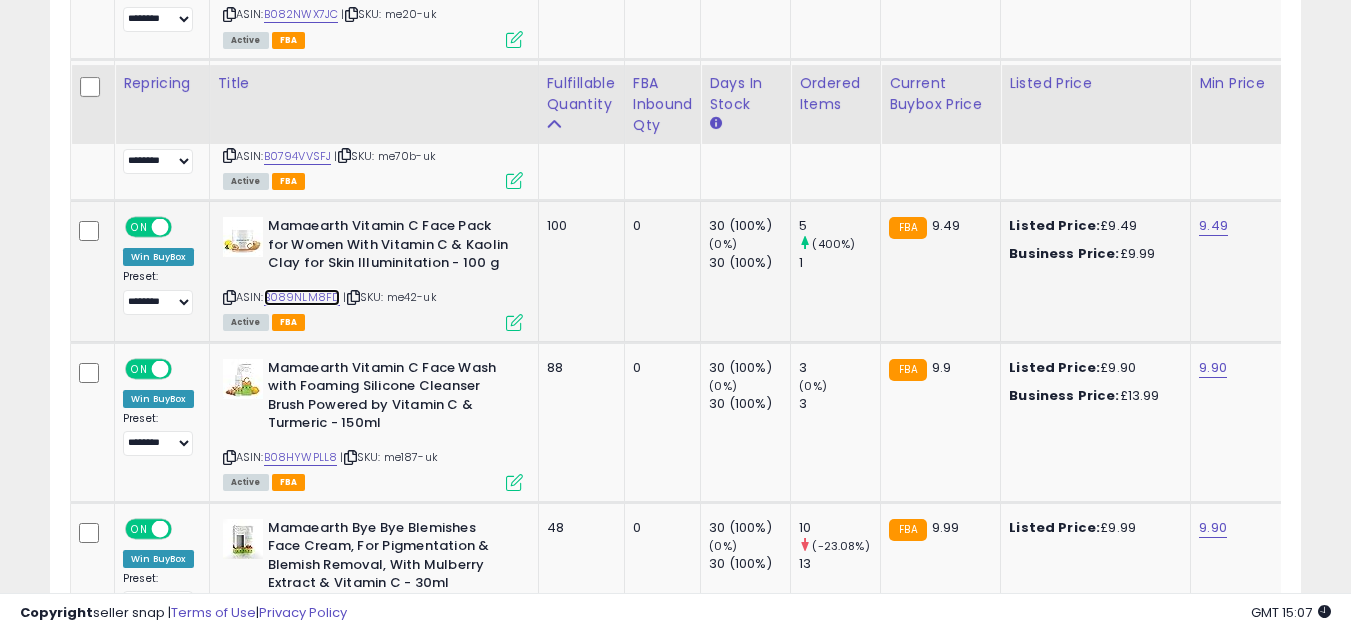 scroll, scrollTop: 2987, scrollLeft: 0, axis: vertical 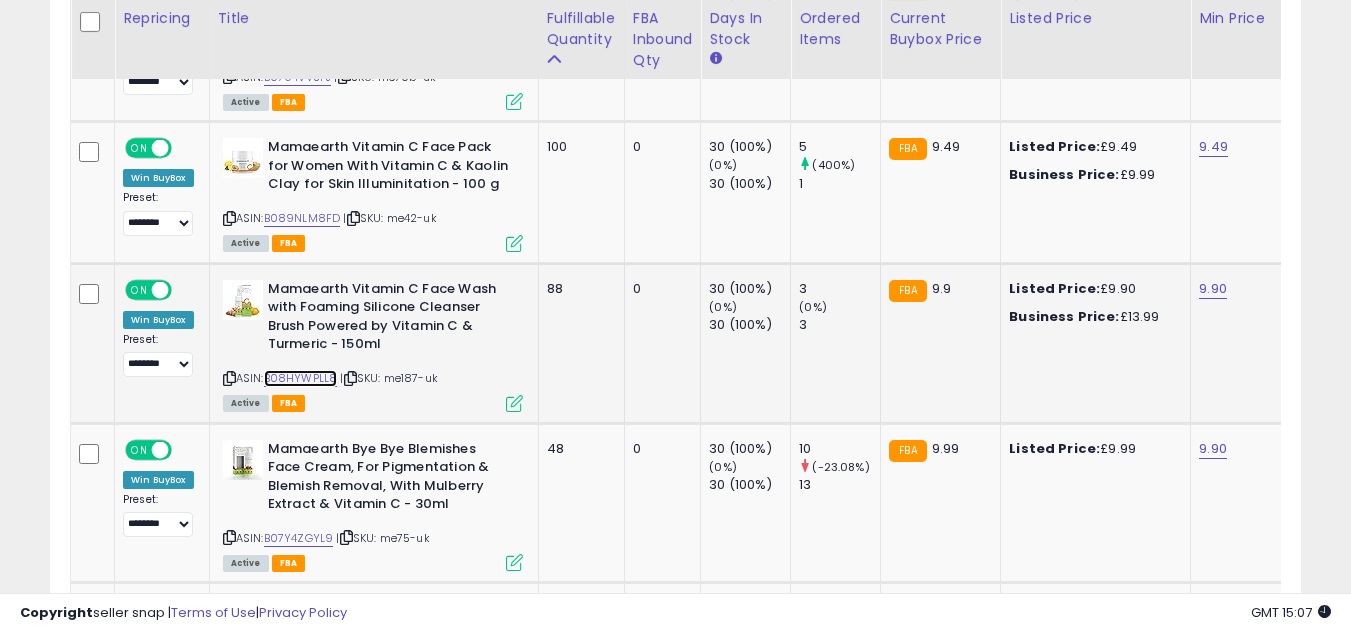 click on "B08HYWPLL8" at bounding box center [301, 378] 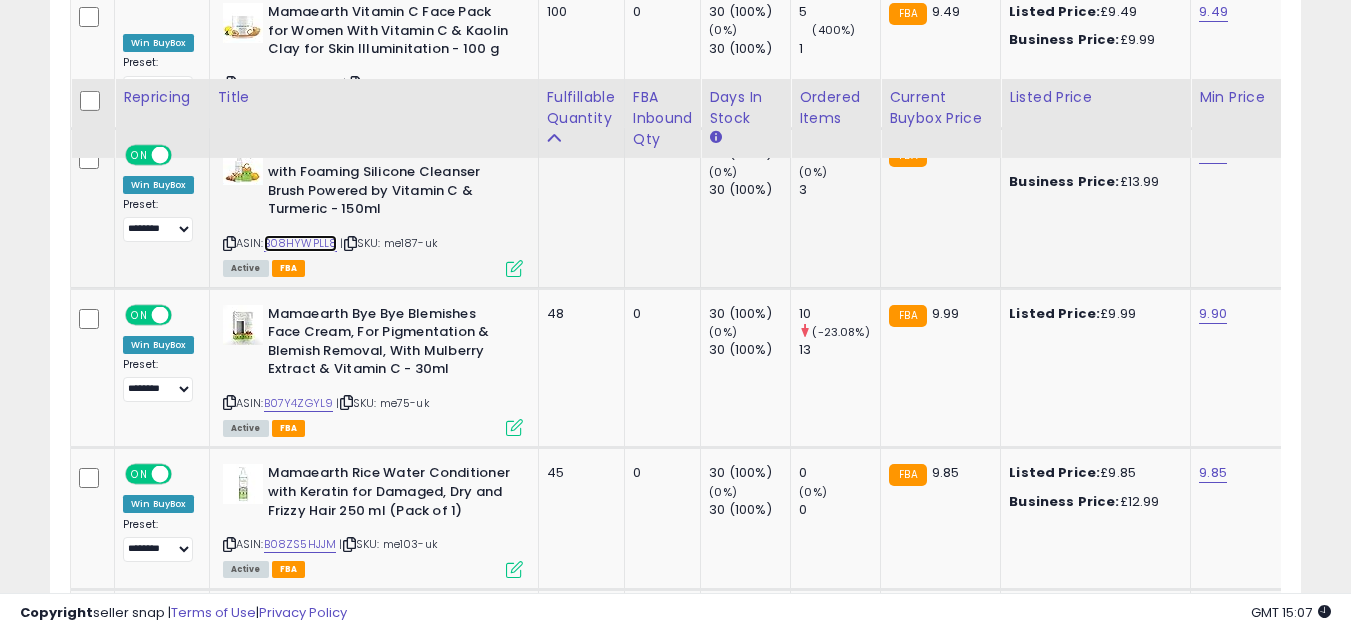 scroll, scrollTop: 3227, scrollLeft: 0, axis: vertical 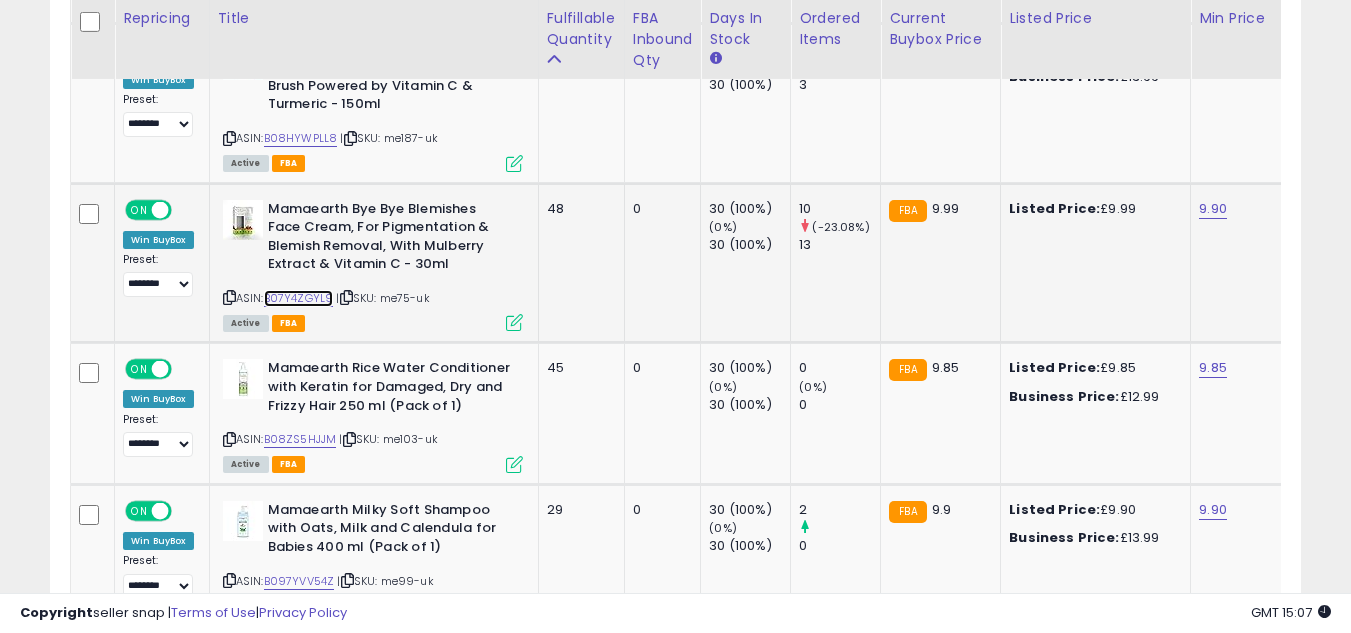 click on "B07Y4ZGYL9" at bounding box center [299, 298] 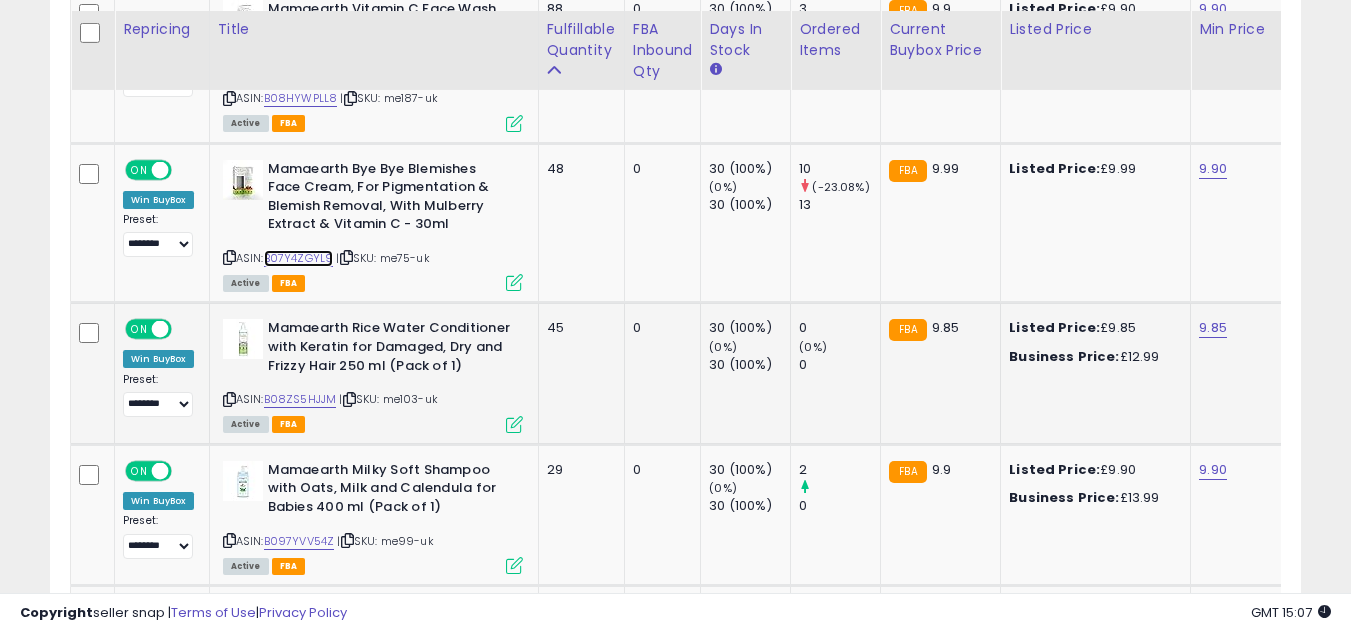 scroll, scrollTop: 3387, scrollLeft: 0, axis: vertical 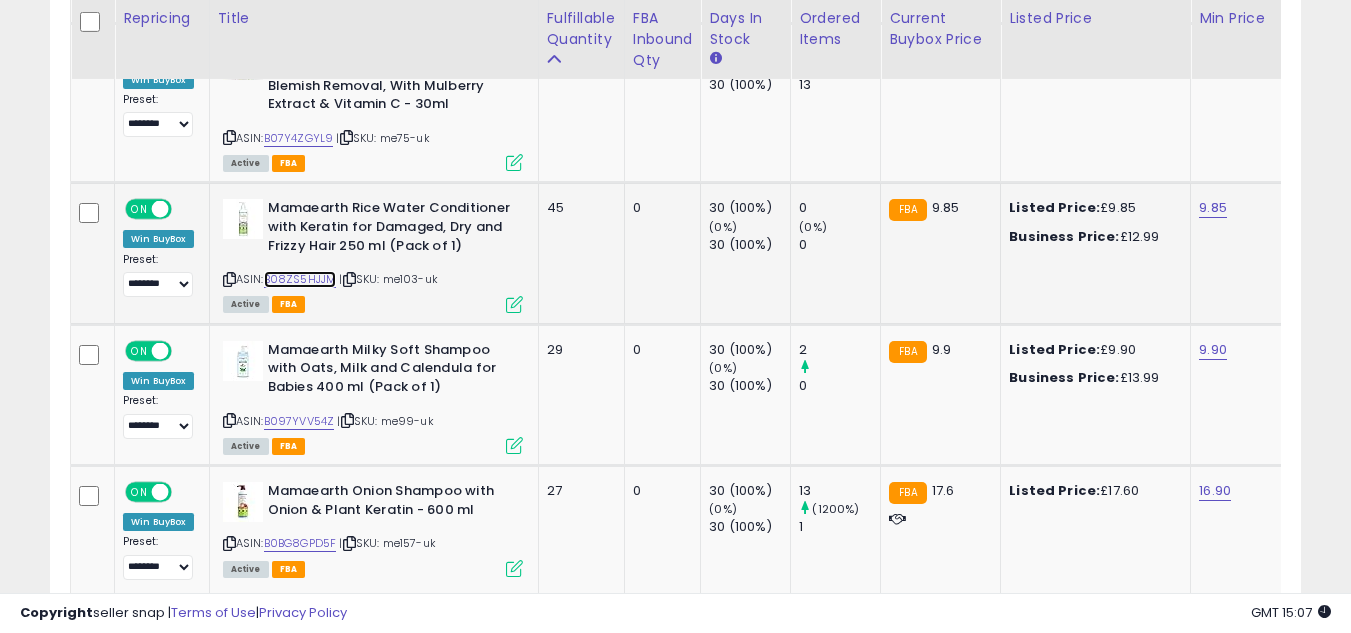 click on "B08ZS5HJJM" at bounding box center [300, 279] 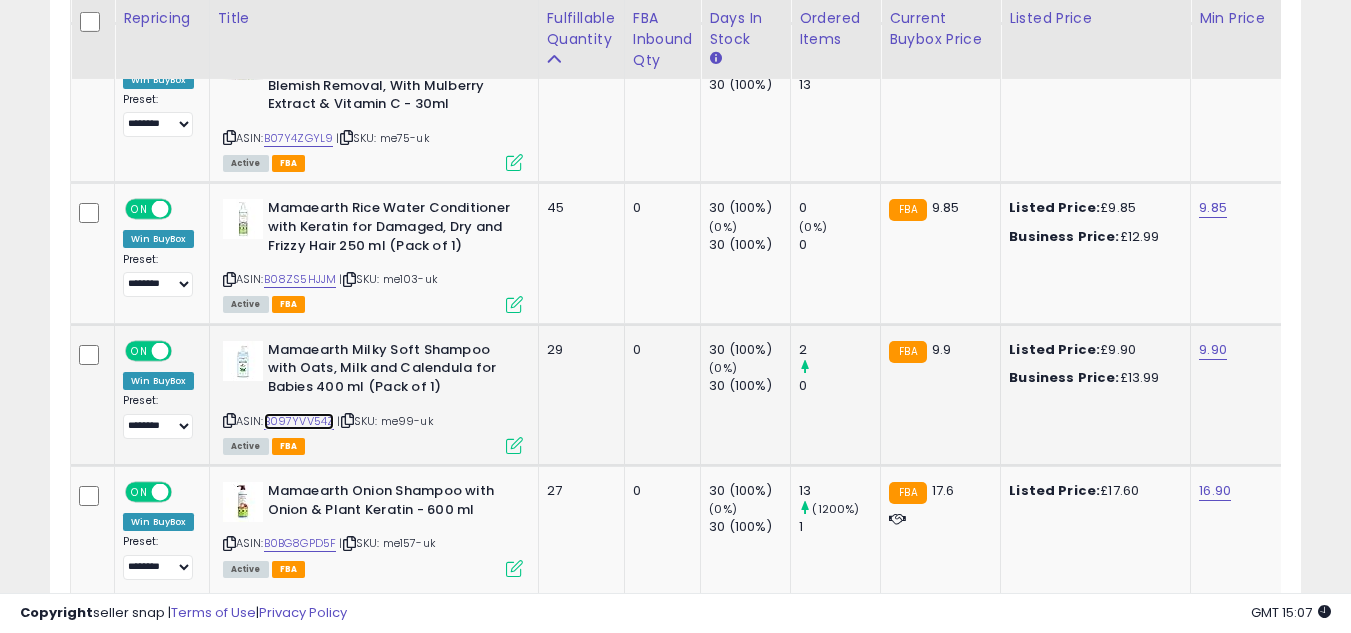 click on "B097YVV54Z" at bounding box center [299, 421] 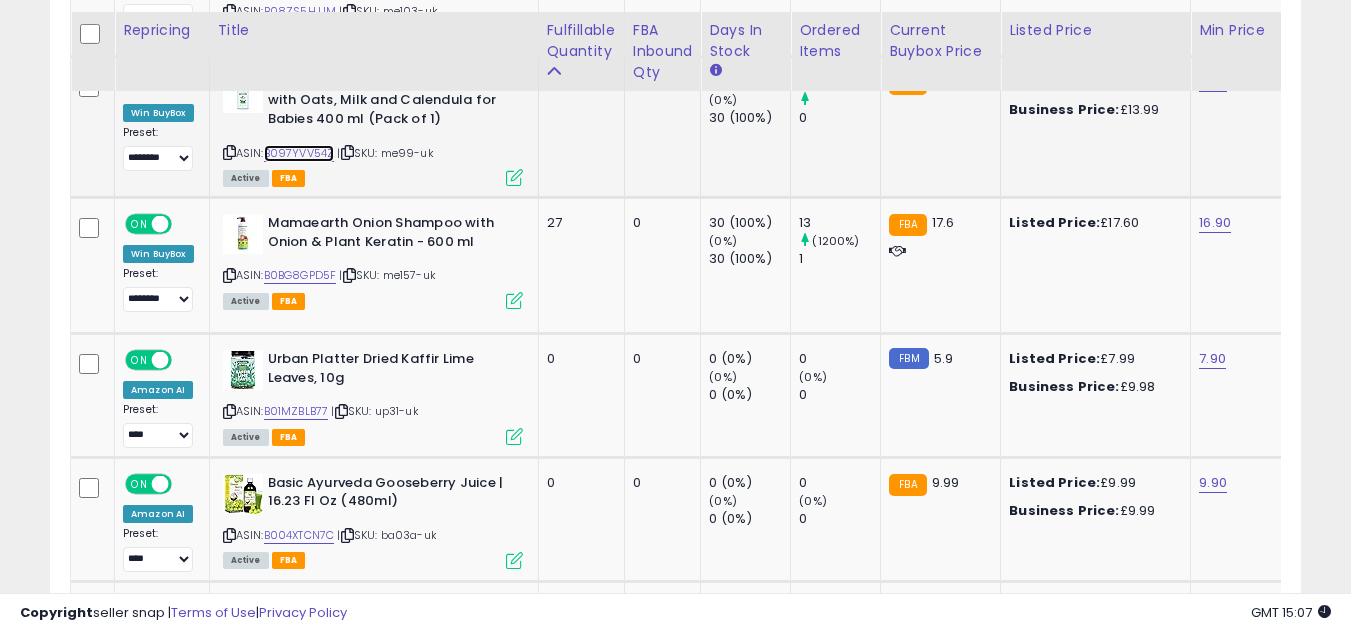 scroll, scrollTop: 3667, scrollLeft: 0, axis: vertical 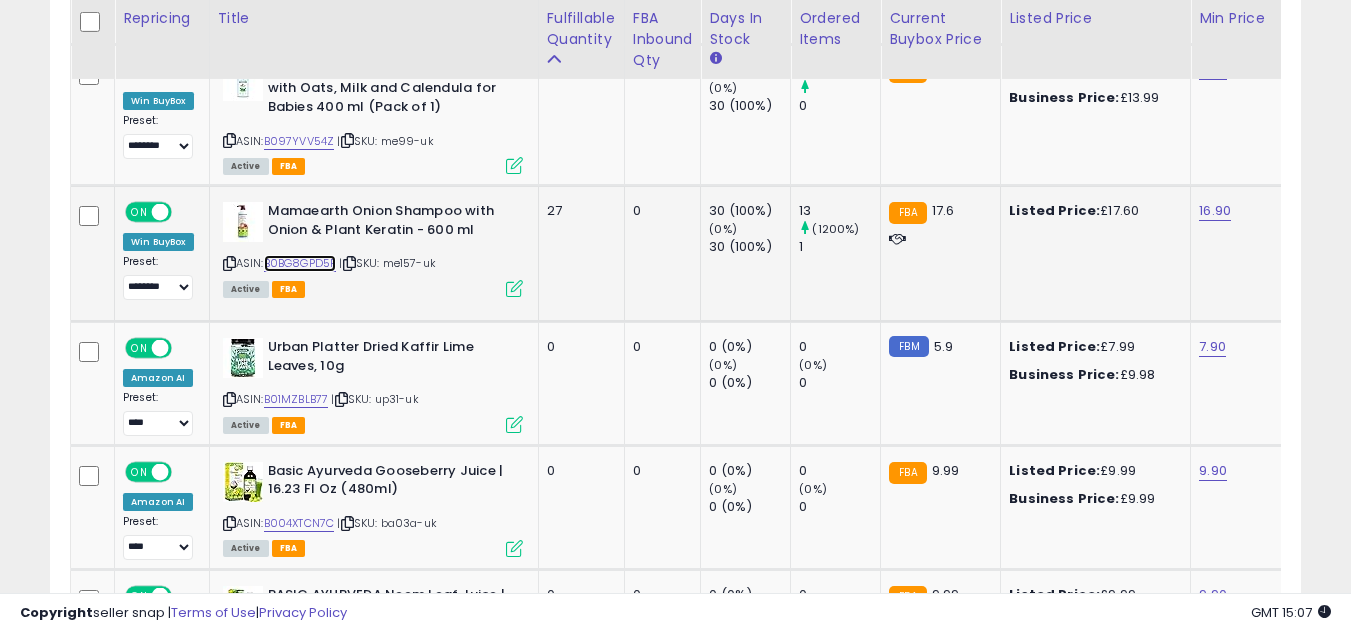 click on "B0BG8GPD5F" at bounding box center (300, 263) 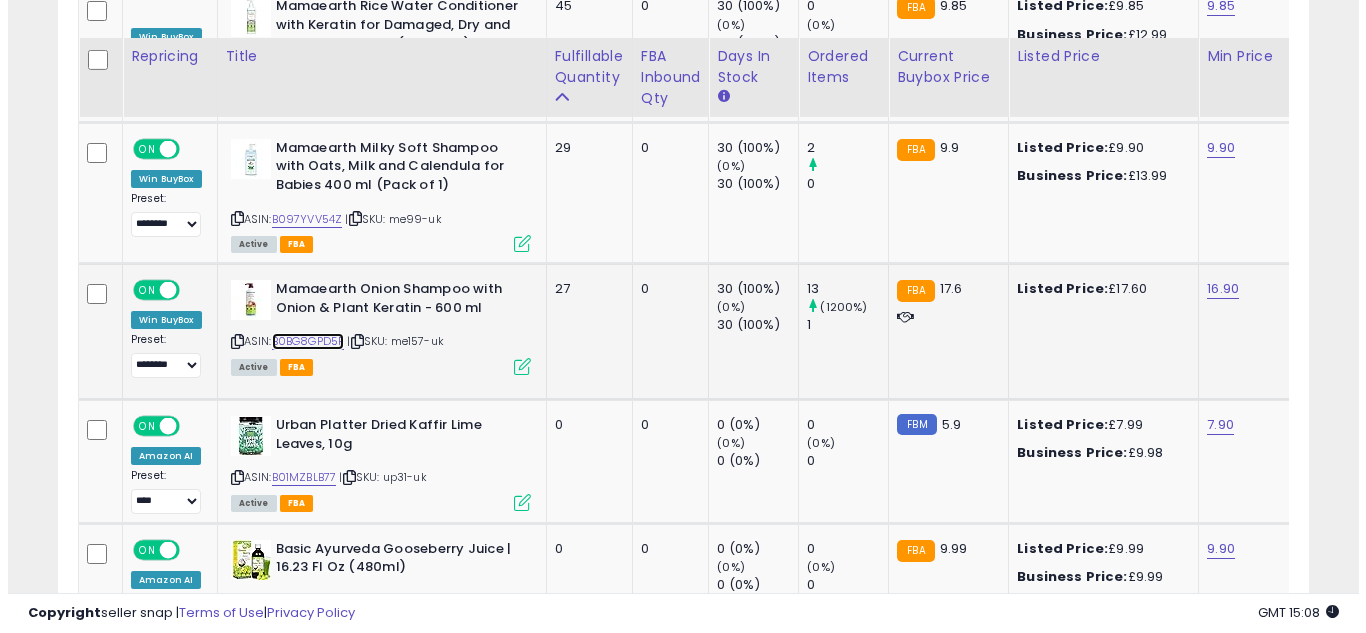 scroll, scrollTop: 3587, scrollLeft: 0, axis: vertical 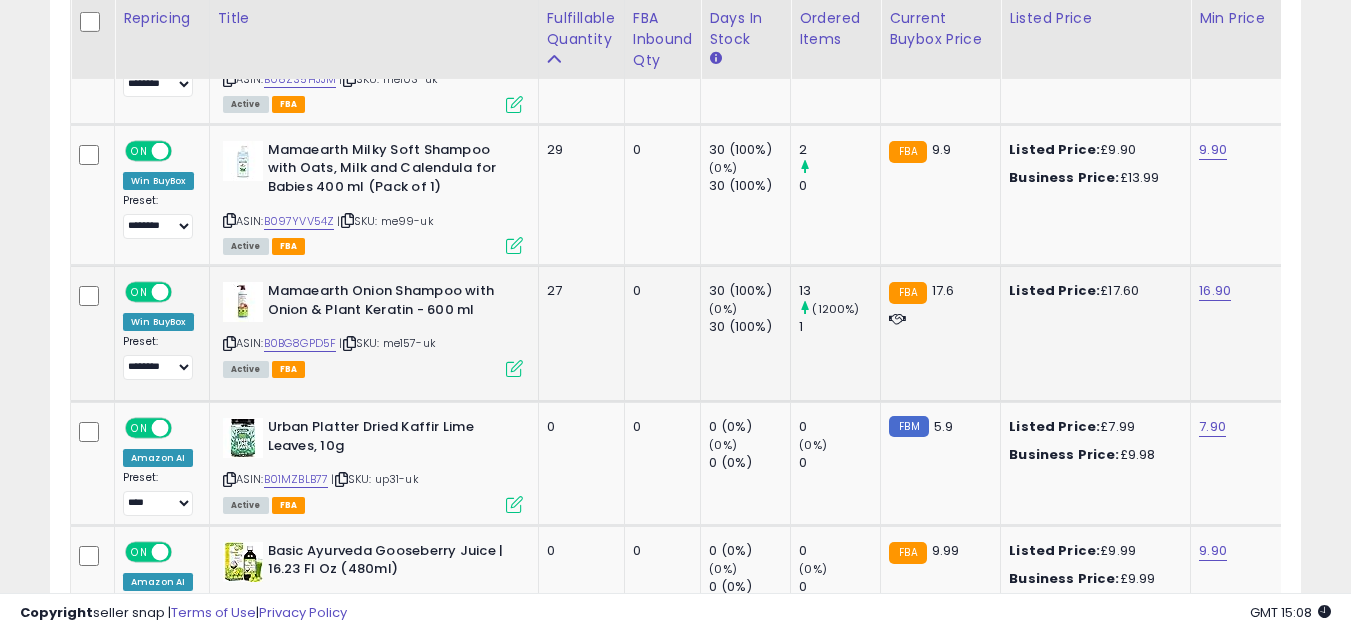 click at bounding box center (514, 368) 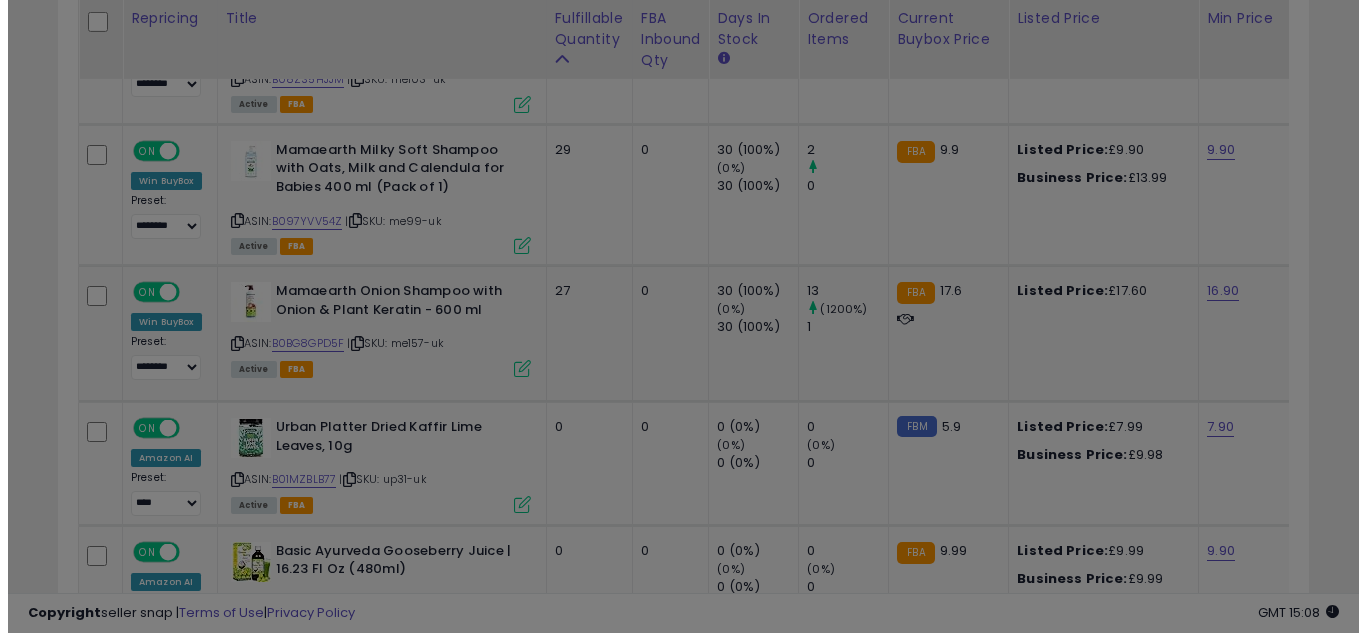 scroll, scrollTop: 999590, scrollLeft: 999267, axis: both 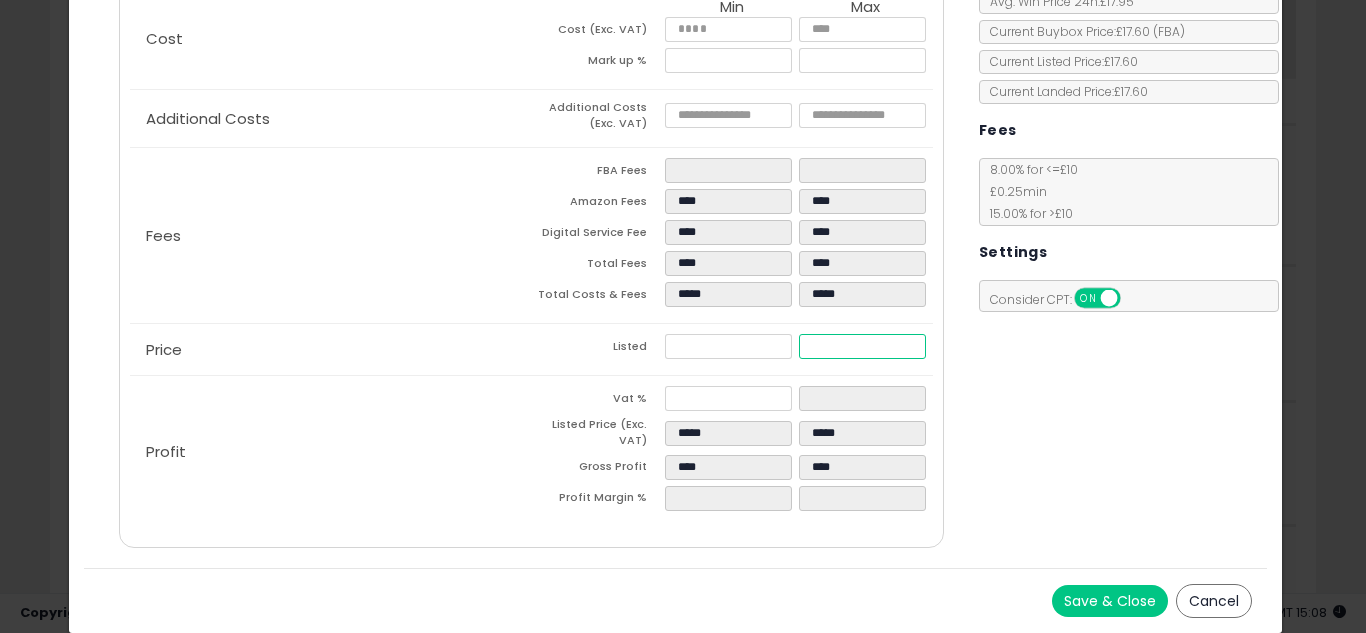 click on "*****" at bounding box center (862, 346) 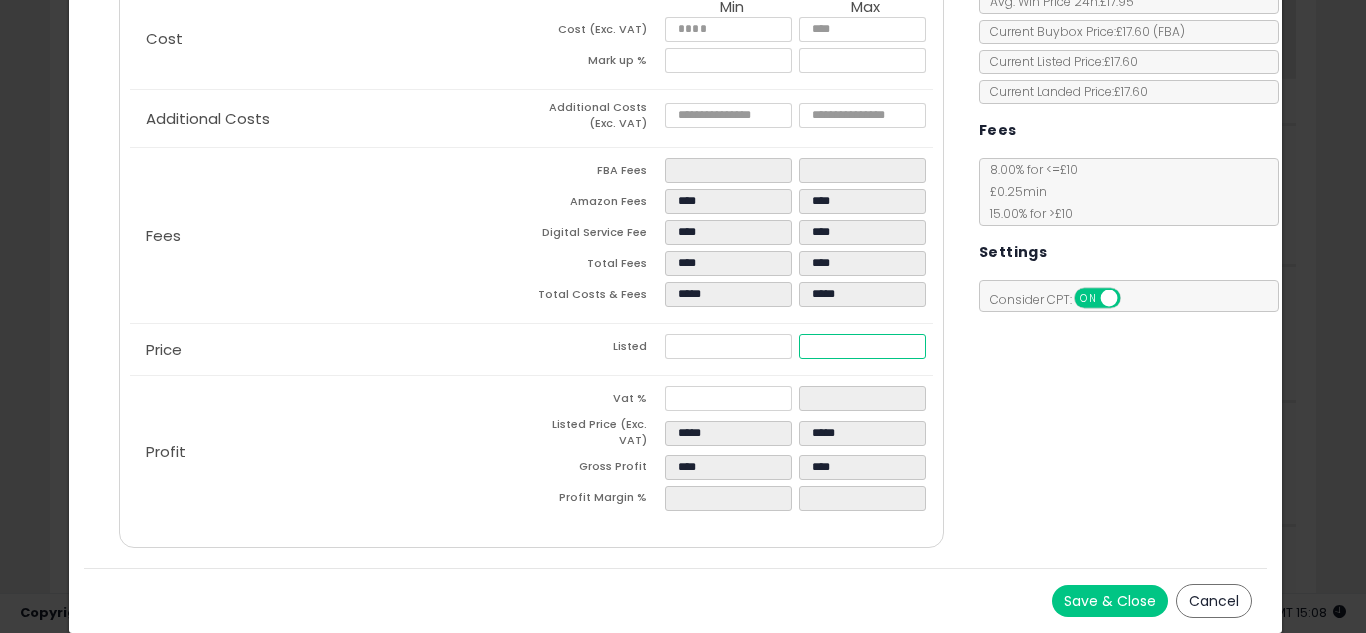 type on "****" 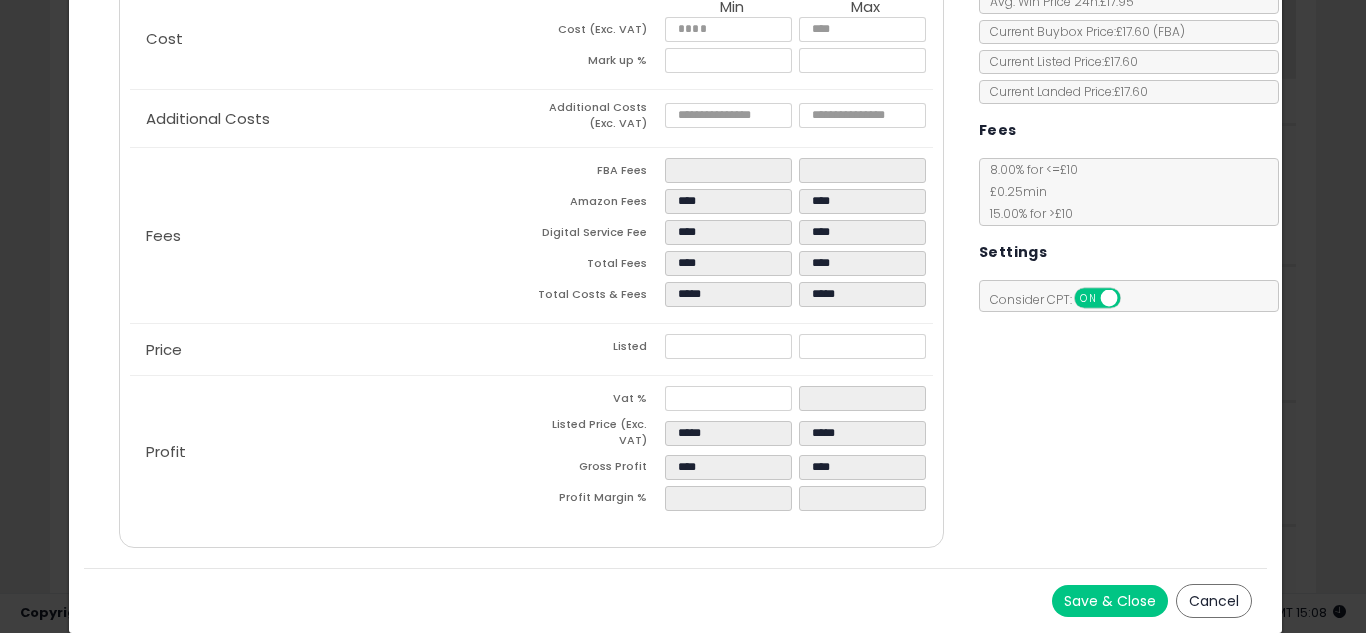 type on "*****" 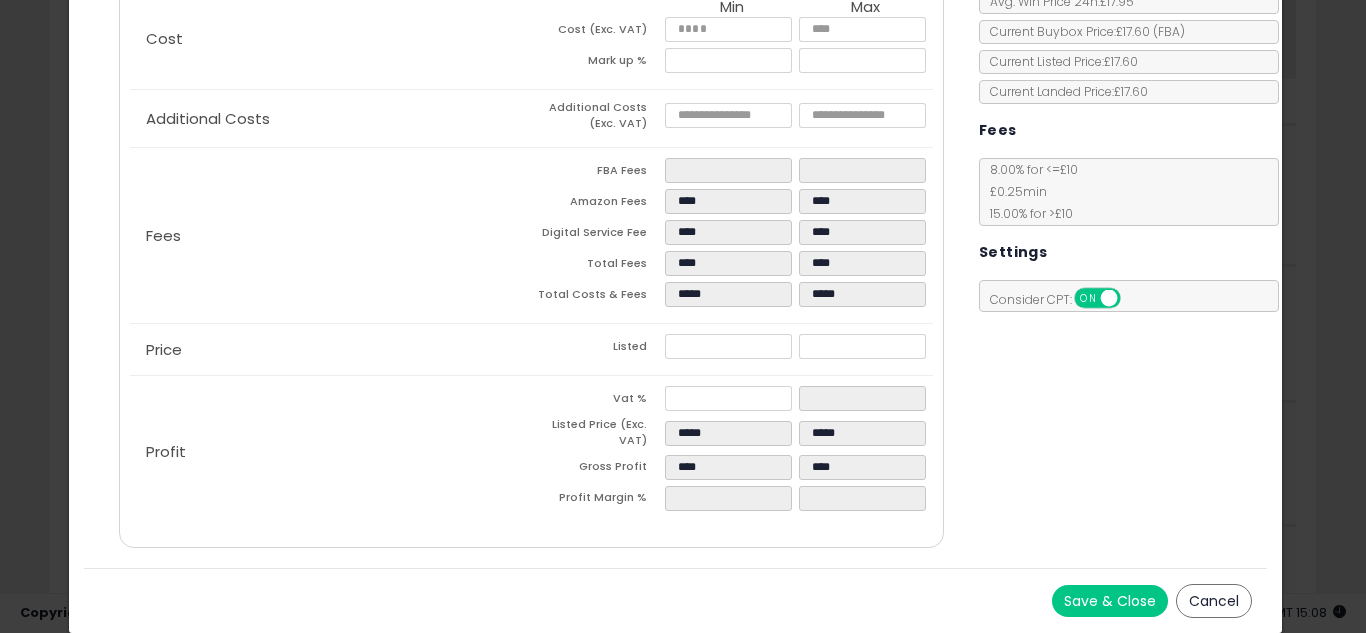click on "Save & Close" at bounding box center [1110, 601] 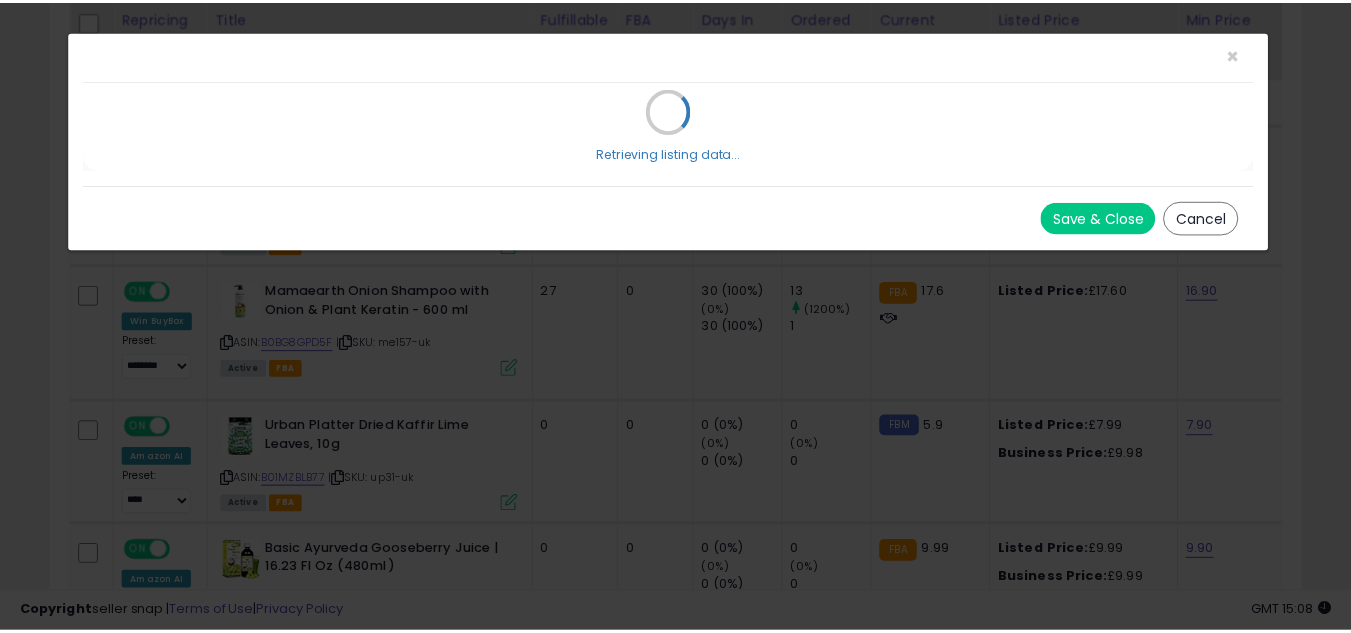 scroll, scrollTop: 0, scrollLeft: 0, axis: both 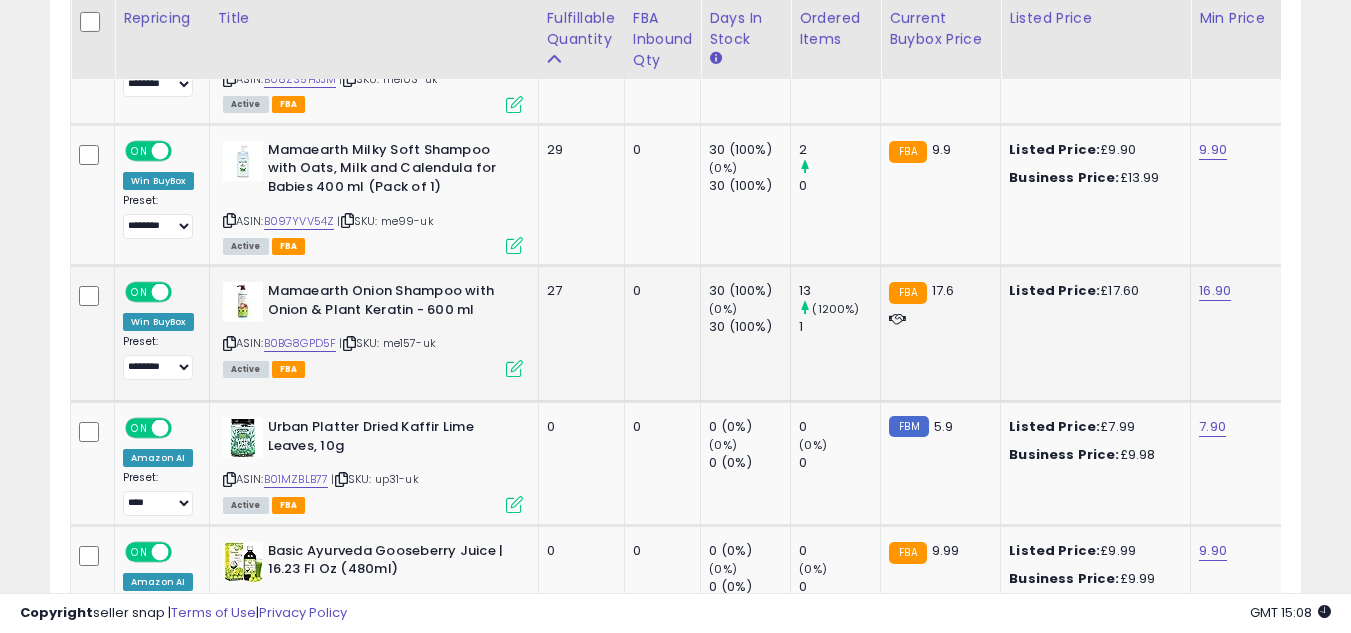 click at bounding box center [514, 368] 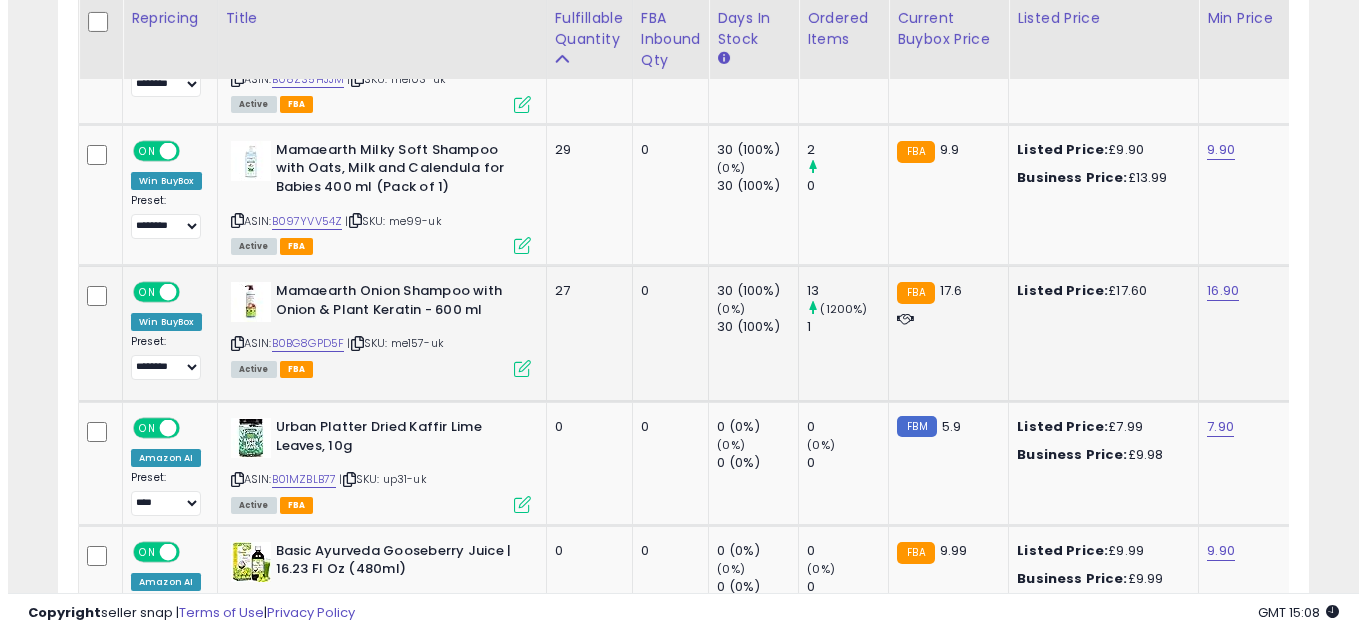 scroll, scrollTop: 999590, scrollLeft: 999267, axis: both 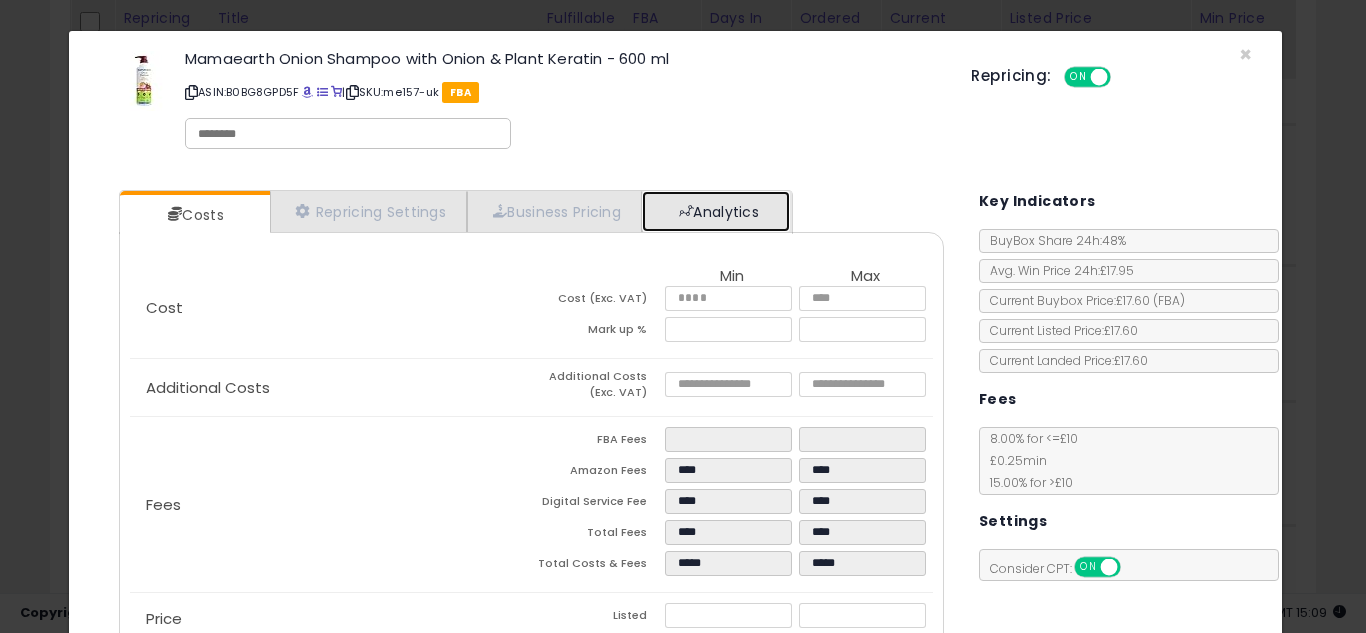 click on "Analytics" at bounding box center [716, 211] 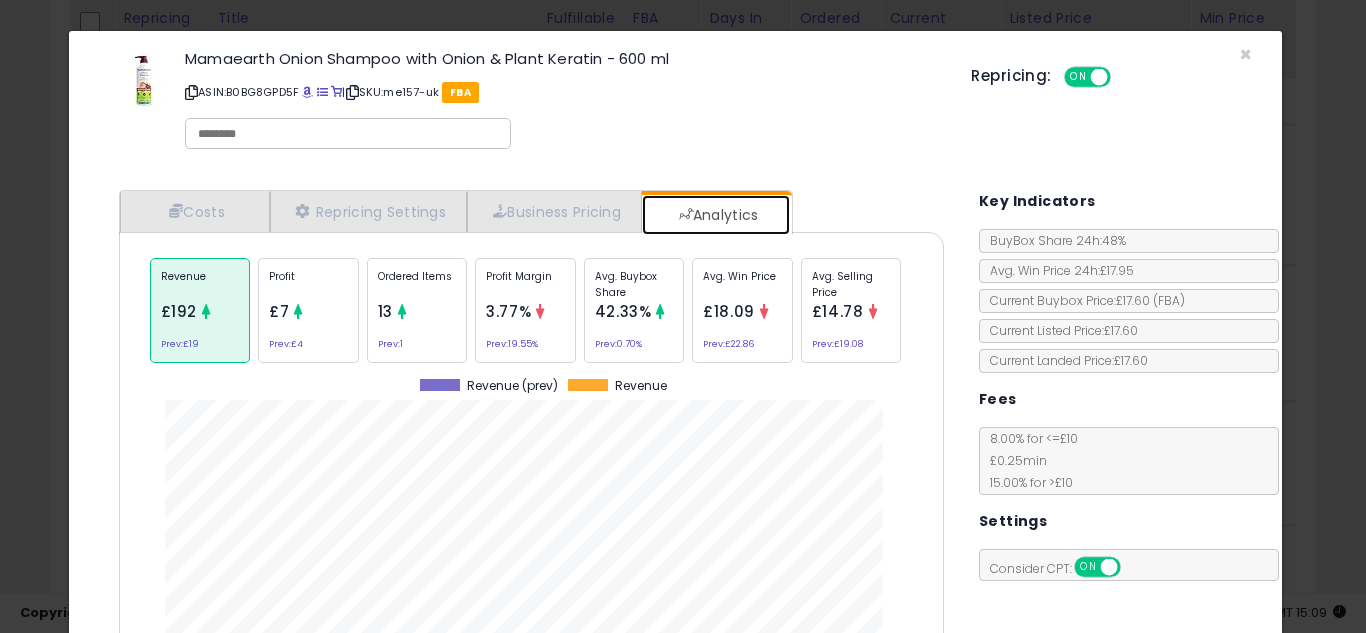 scroll, scrollTop: 999384, scrollLeft: 999145, axis: both 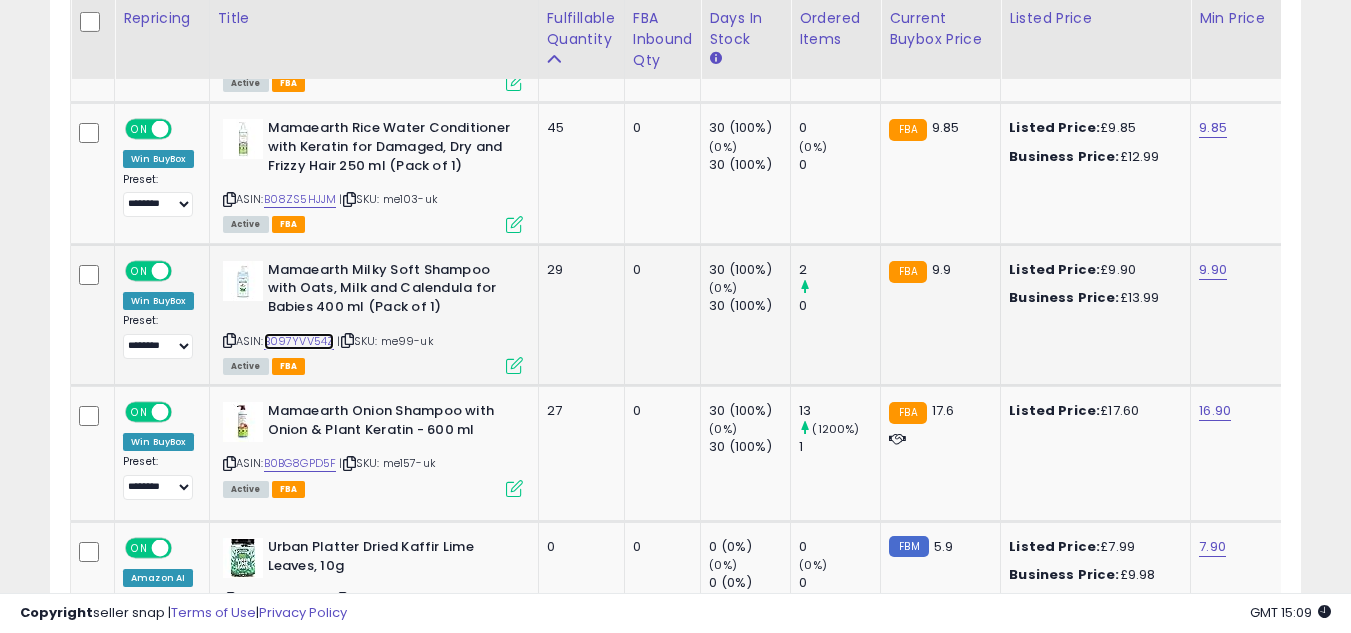 click on "B097YVV54Z" at bounding box center [299, 341] 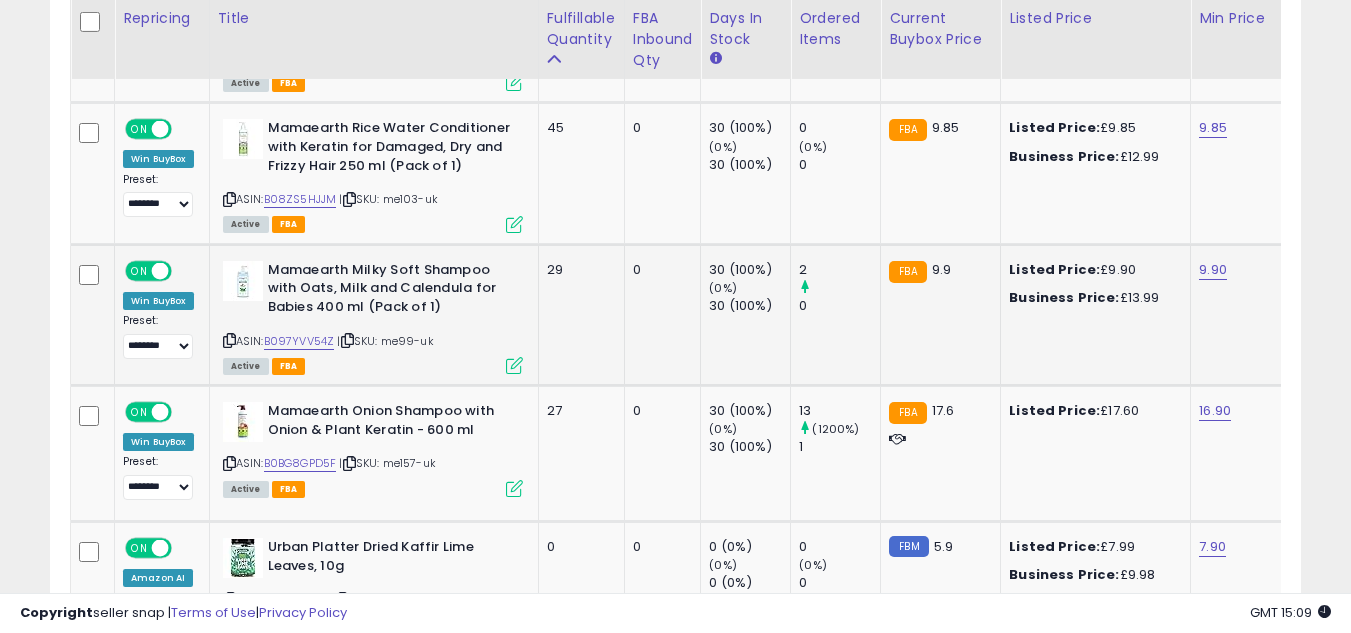 click at bounding box center [514, 365] 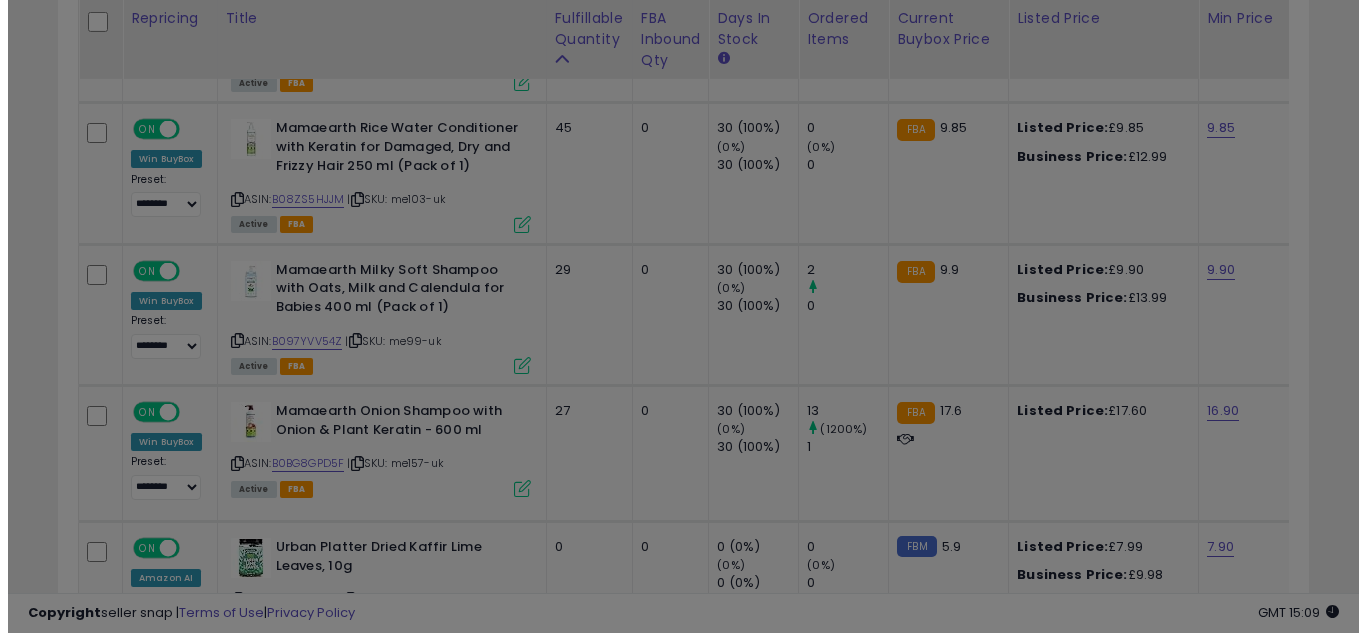 scroll, scrollTop: 999590, scrollLeft: 999267, axis: both 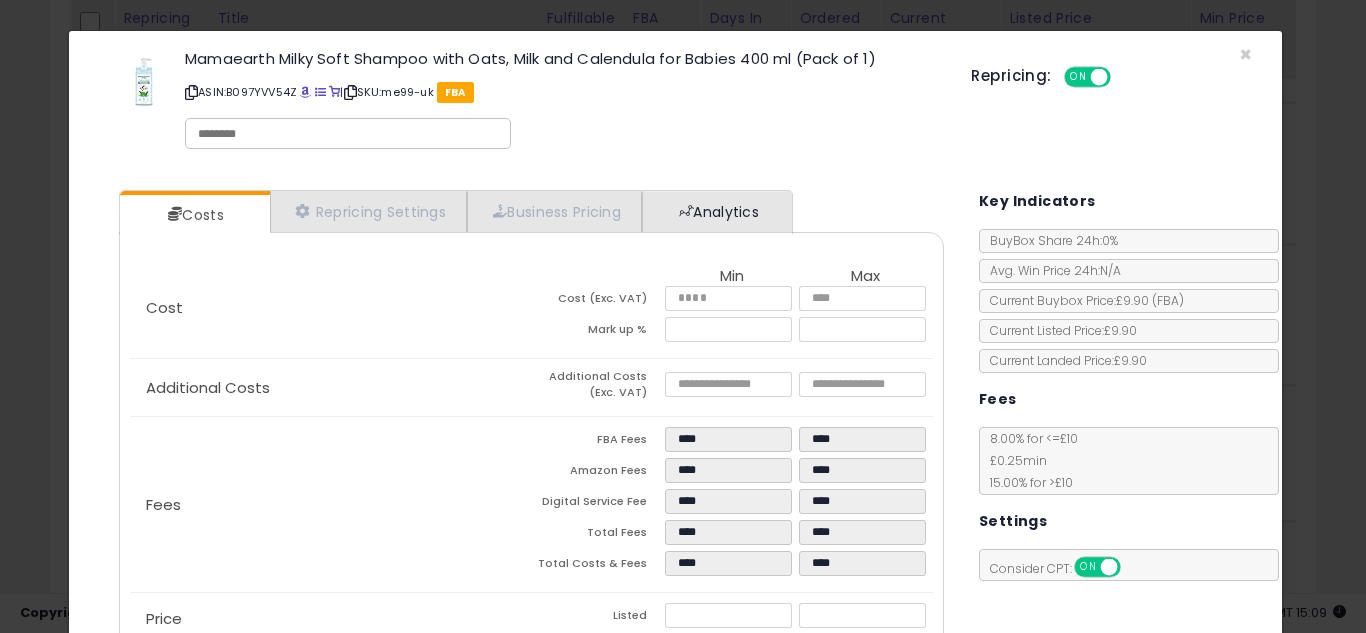 click on "Costs
Repricing Settings
Business Pricing
Analytics" at bounding box center (456, 212) 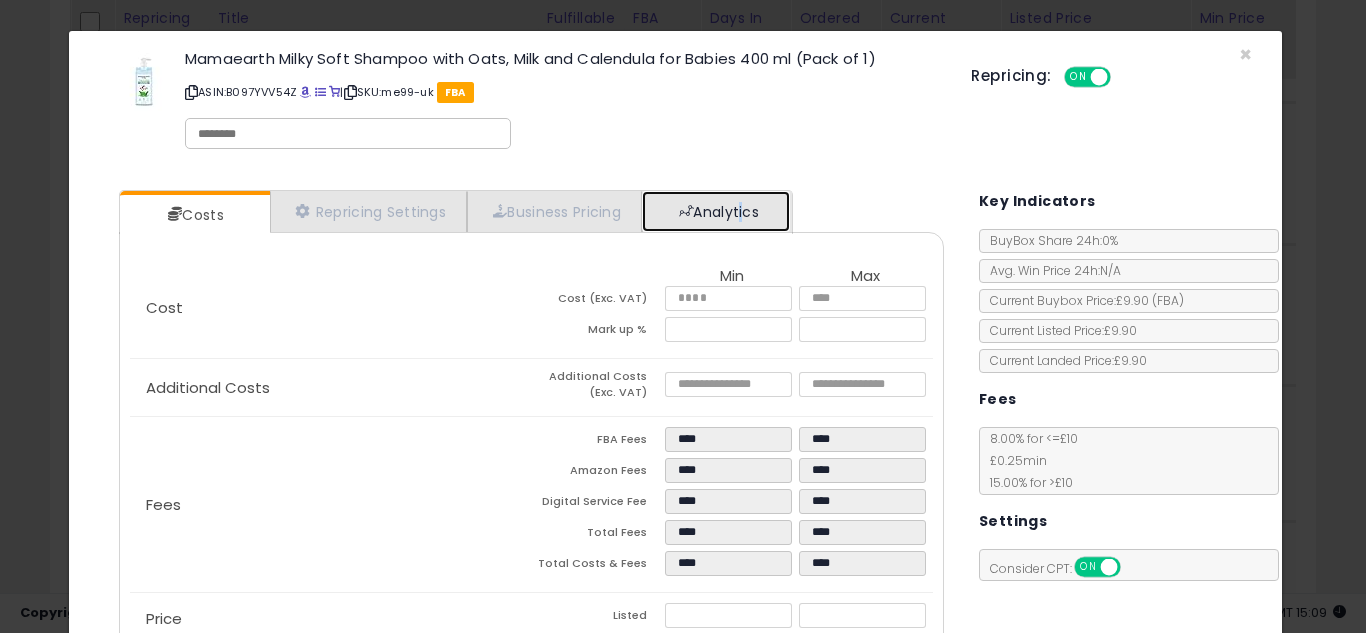 click on "Analytics" at bounding box center [716, 211] 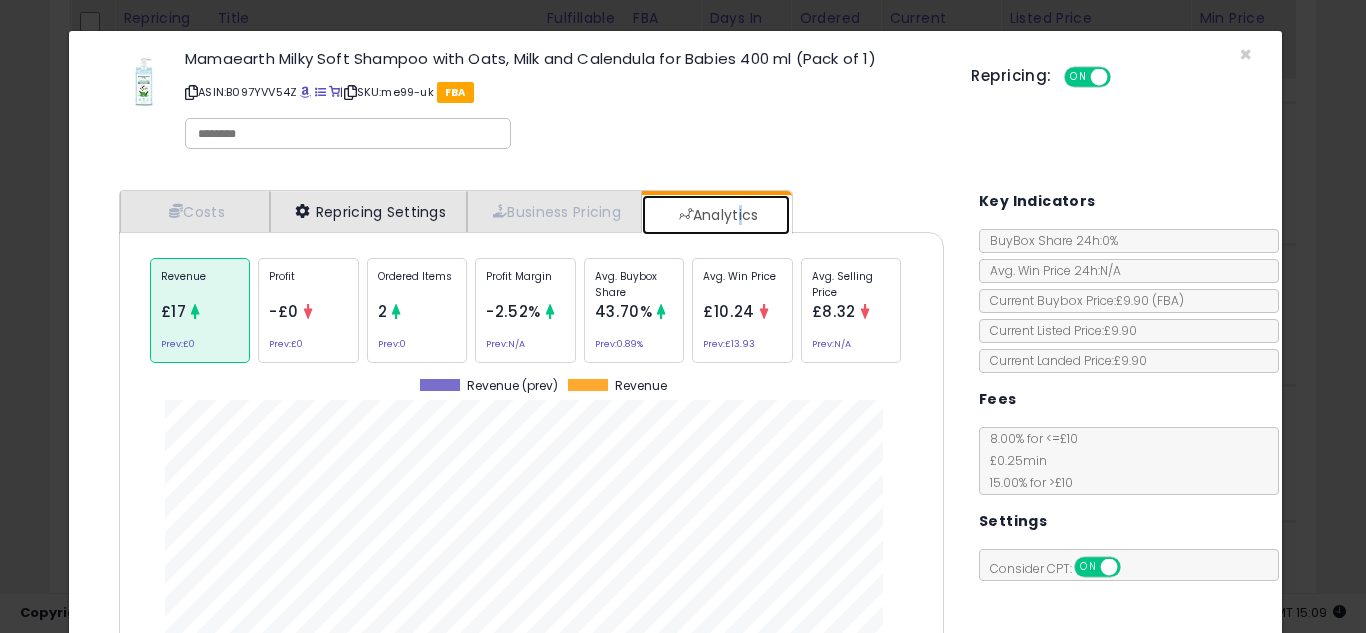 scroll, scrollTop: 999384, scrollLeft: 999145, axis: both 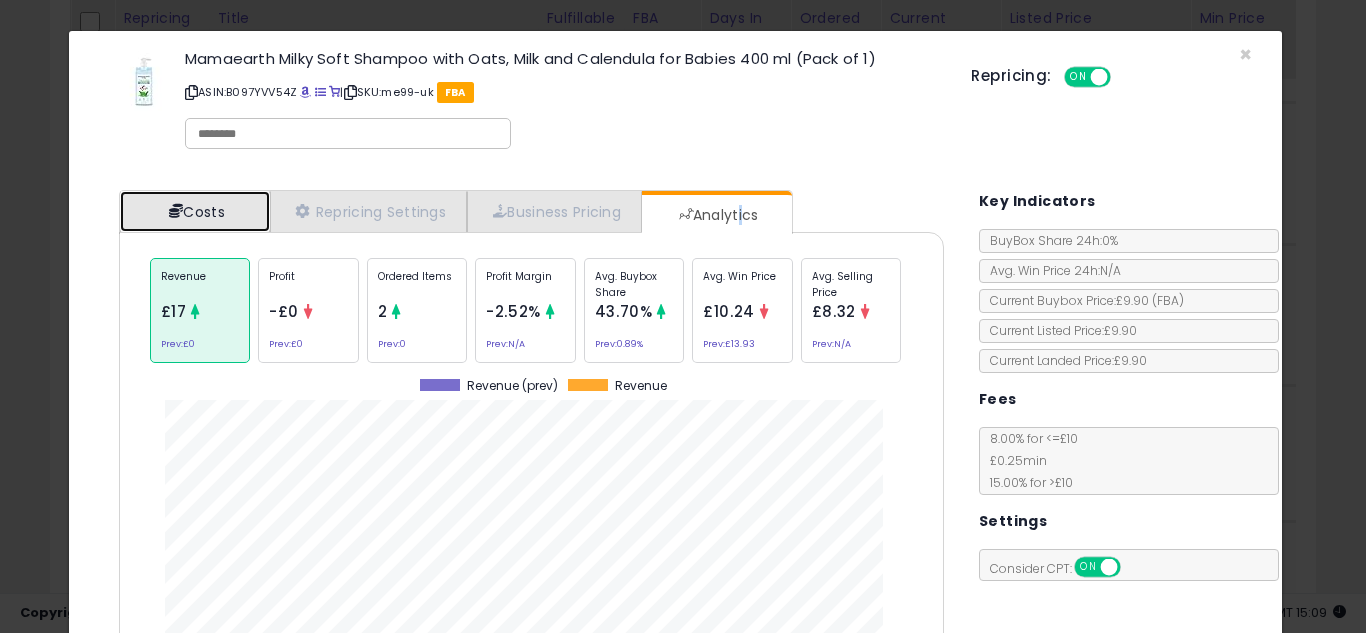 click on "Costs" at bounding box center (195, 211) 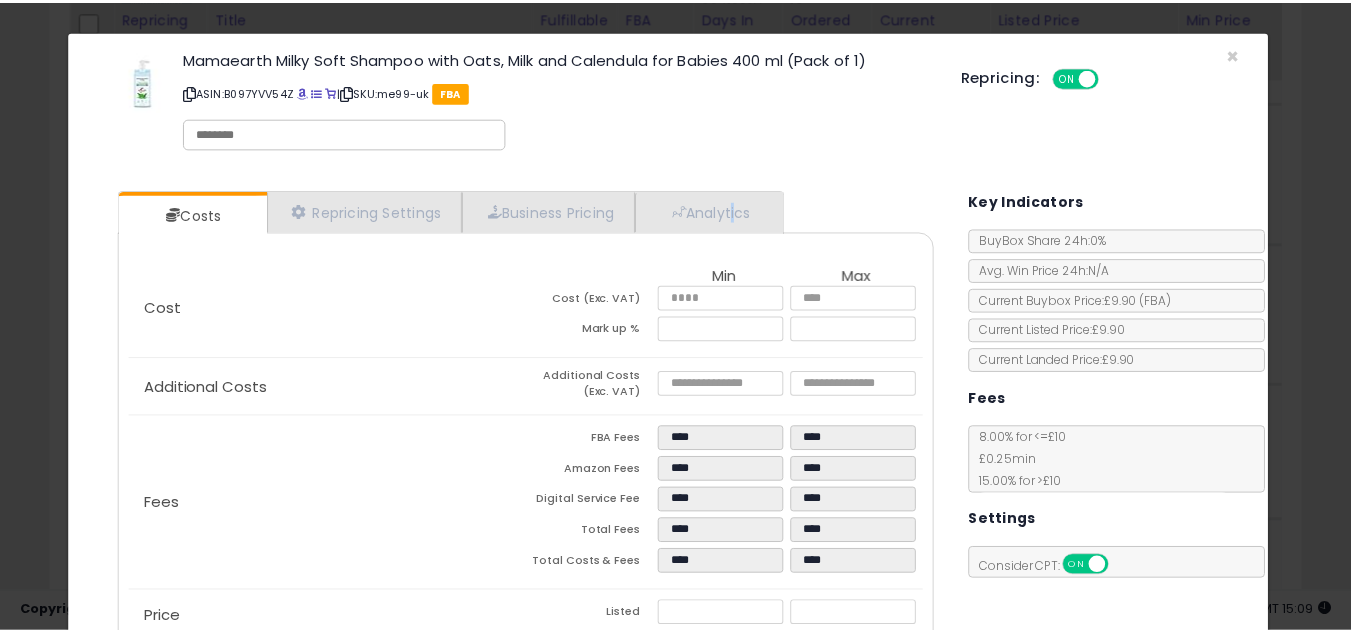 scroll, scrollTop: 269, scrollLeft: 0, axis: vertical 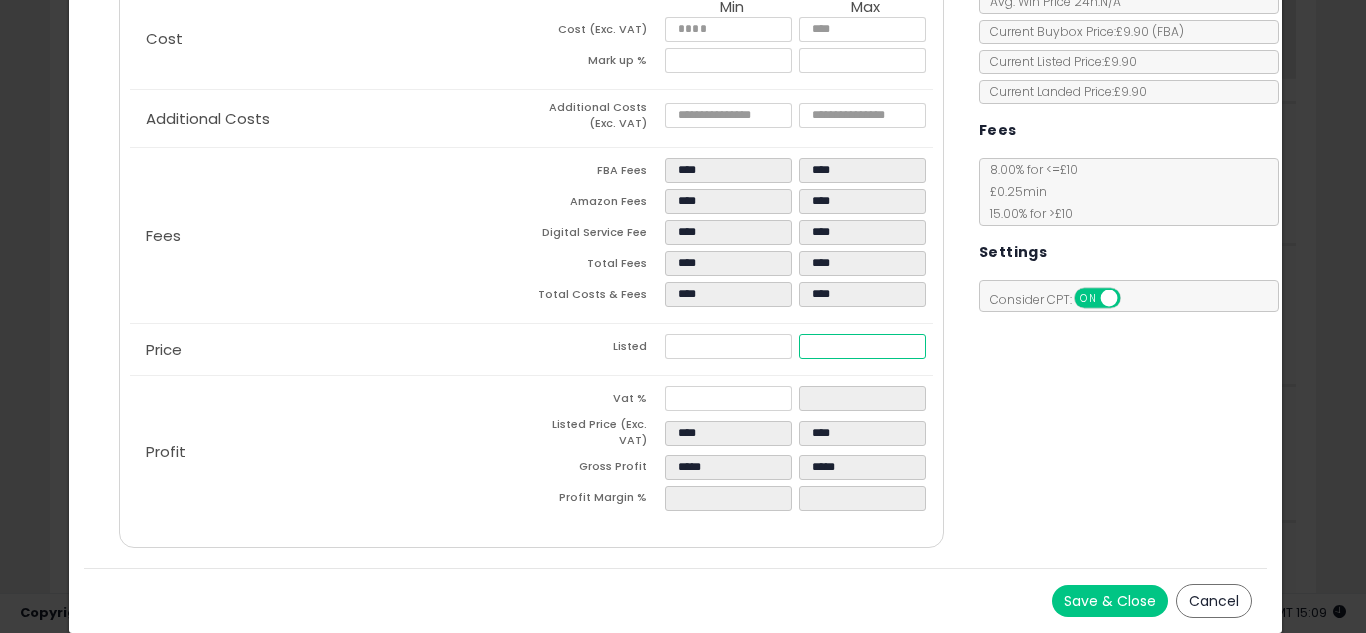click on "****" at bounding box center (862, 346) 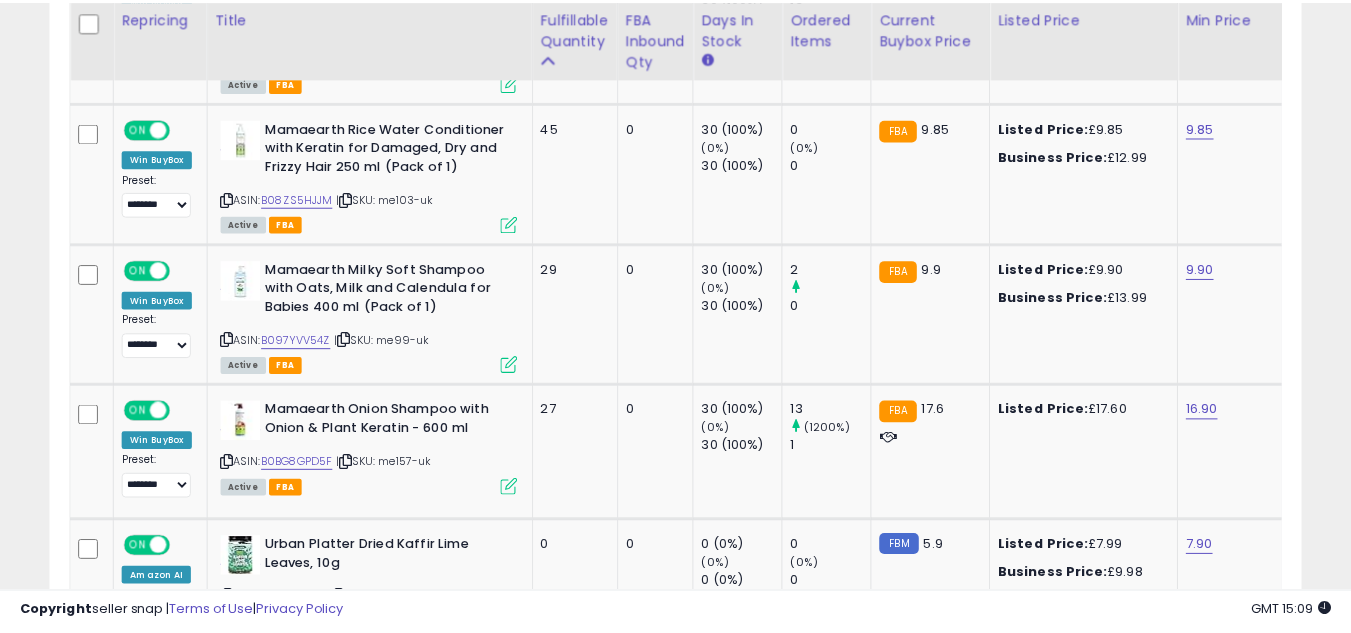scroll, scrollTop: 410, scrollLeft: 724, axis: both 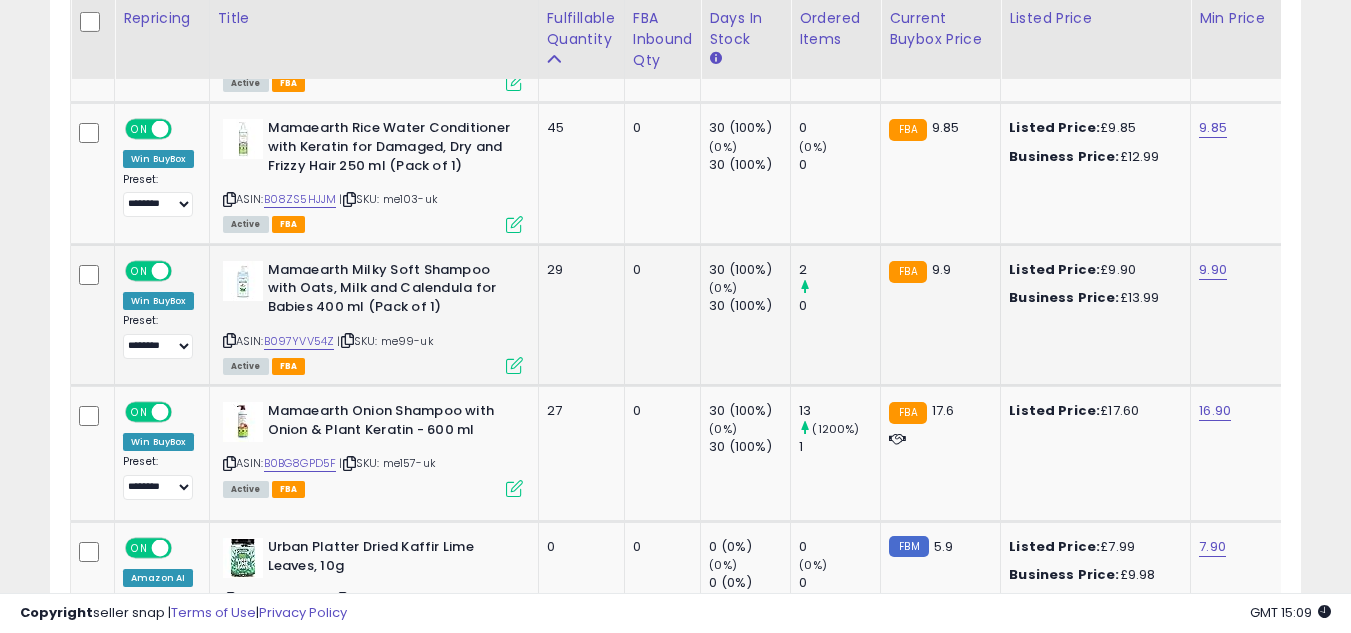 click at bounding box center (514, 365) 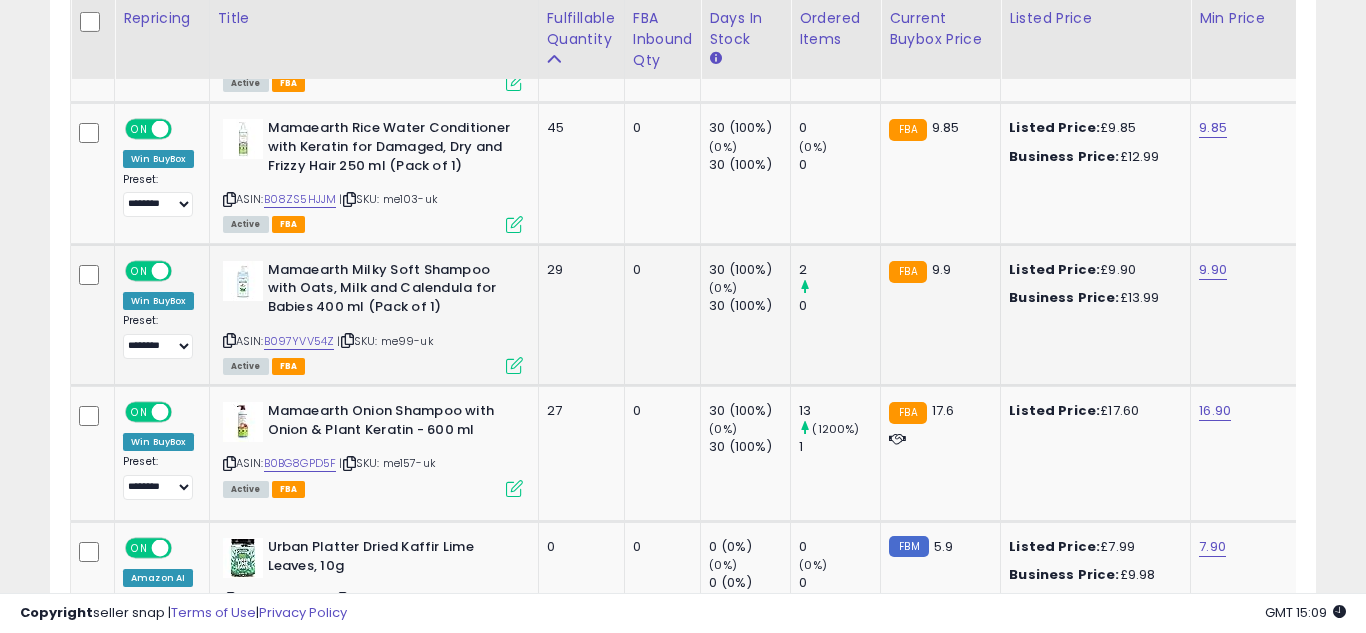 scroll, scrollTop: 999590, scrollLeft: 999267, axis: both 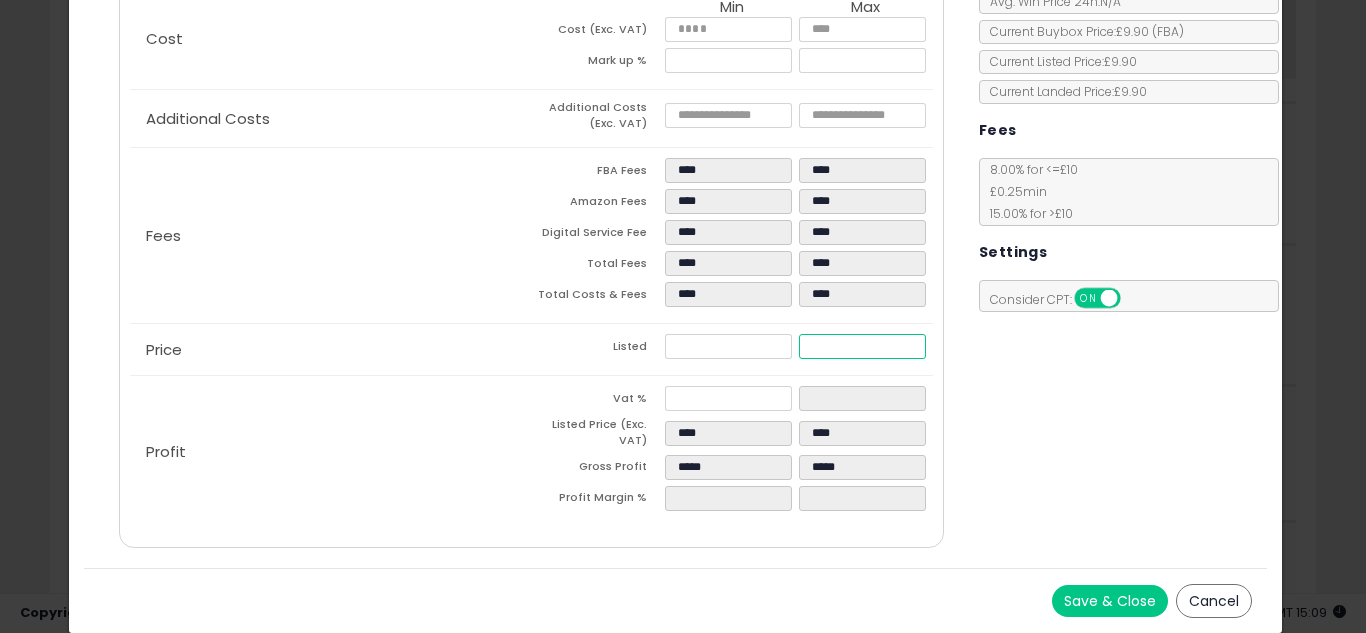 click on "****" at bounding box center [862, 346] 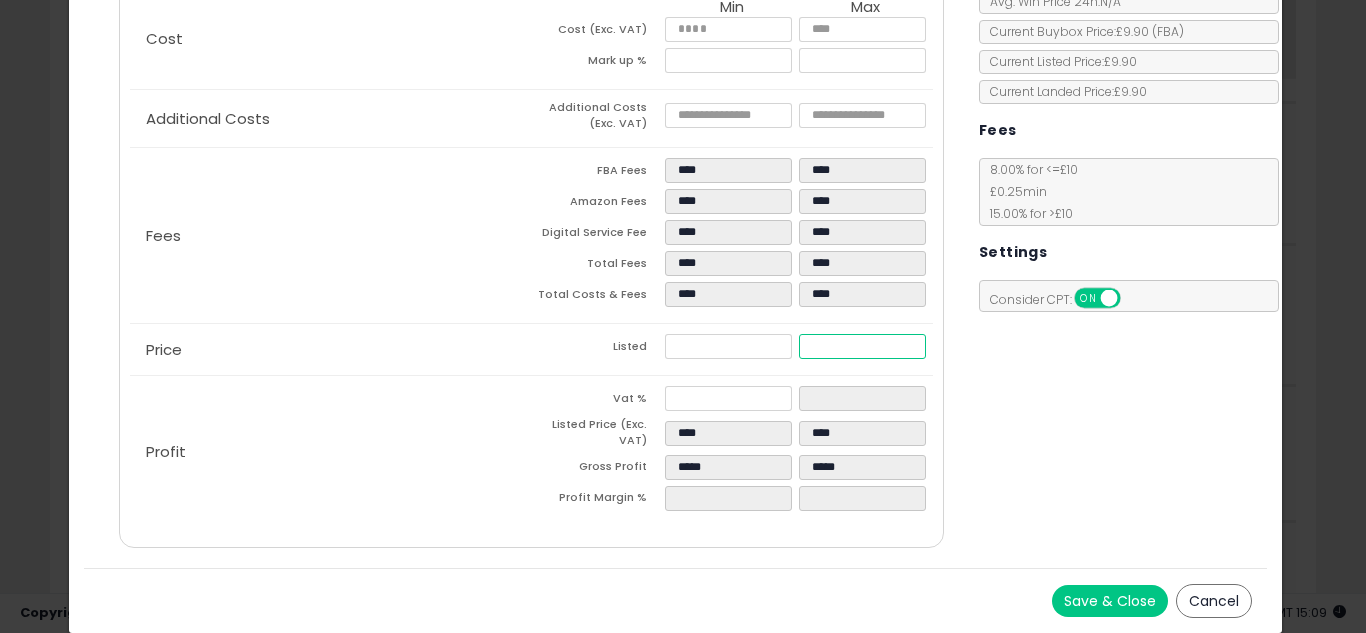 type on "****" 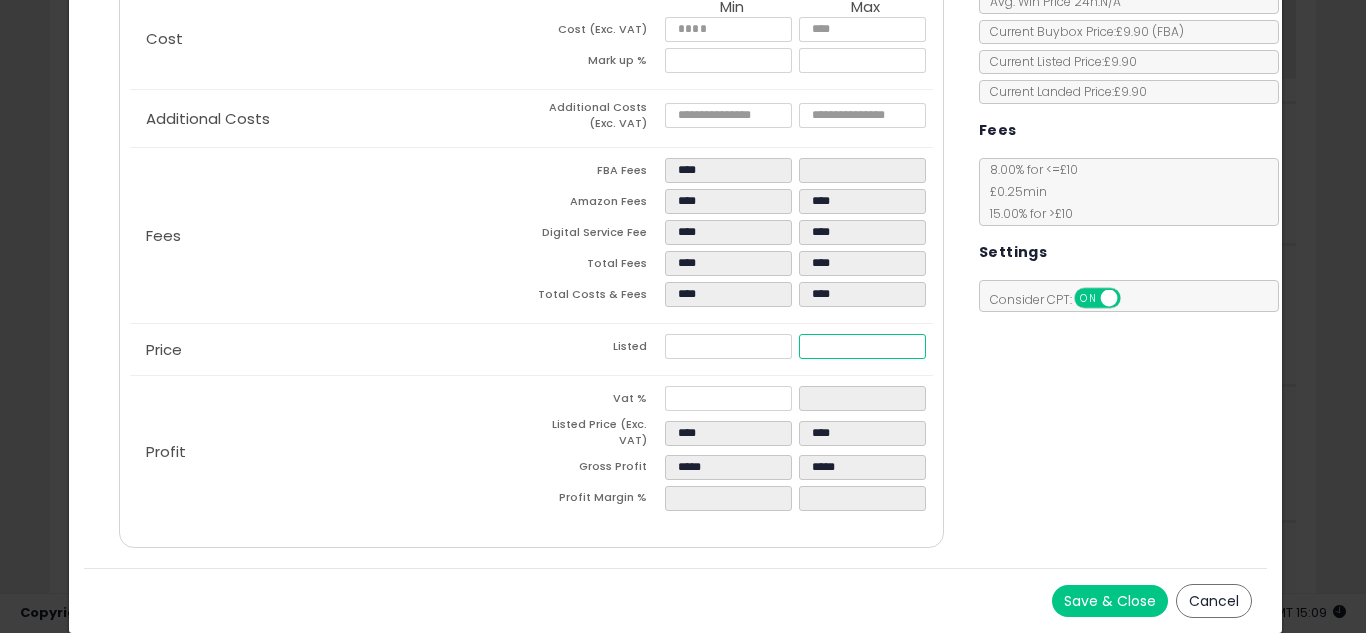 type on "****" 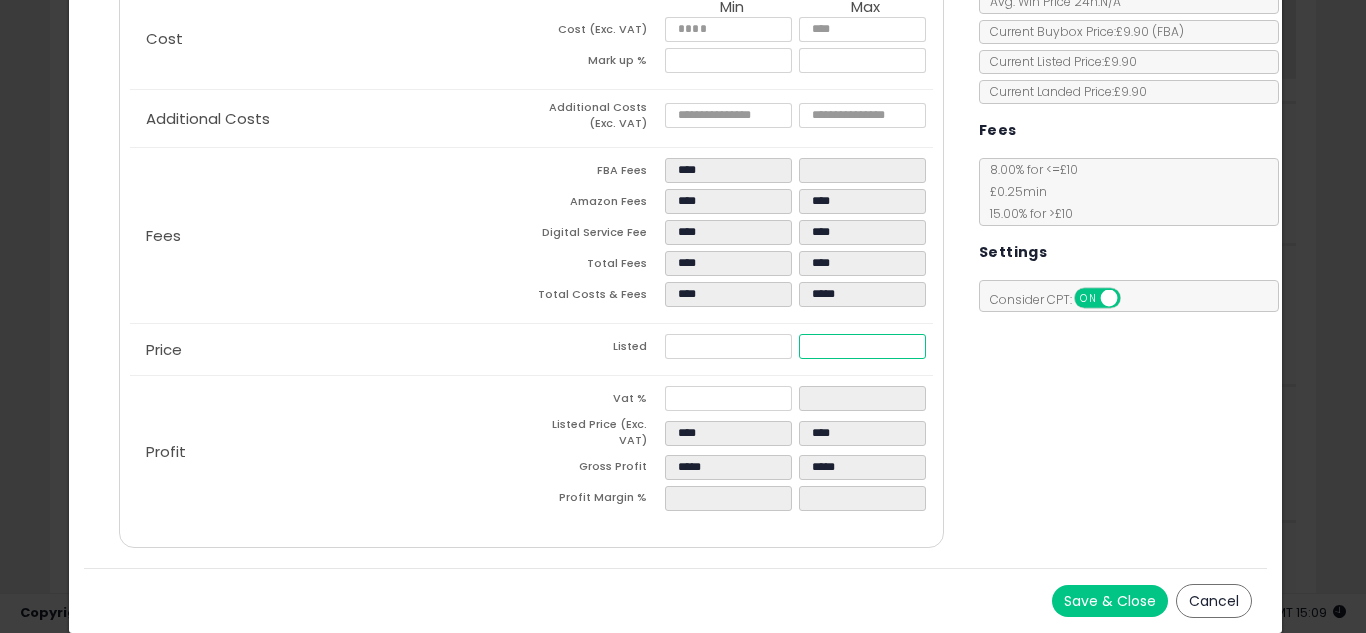 type on "*****" 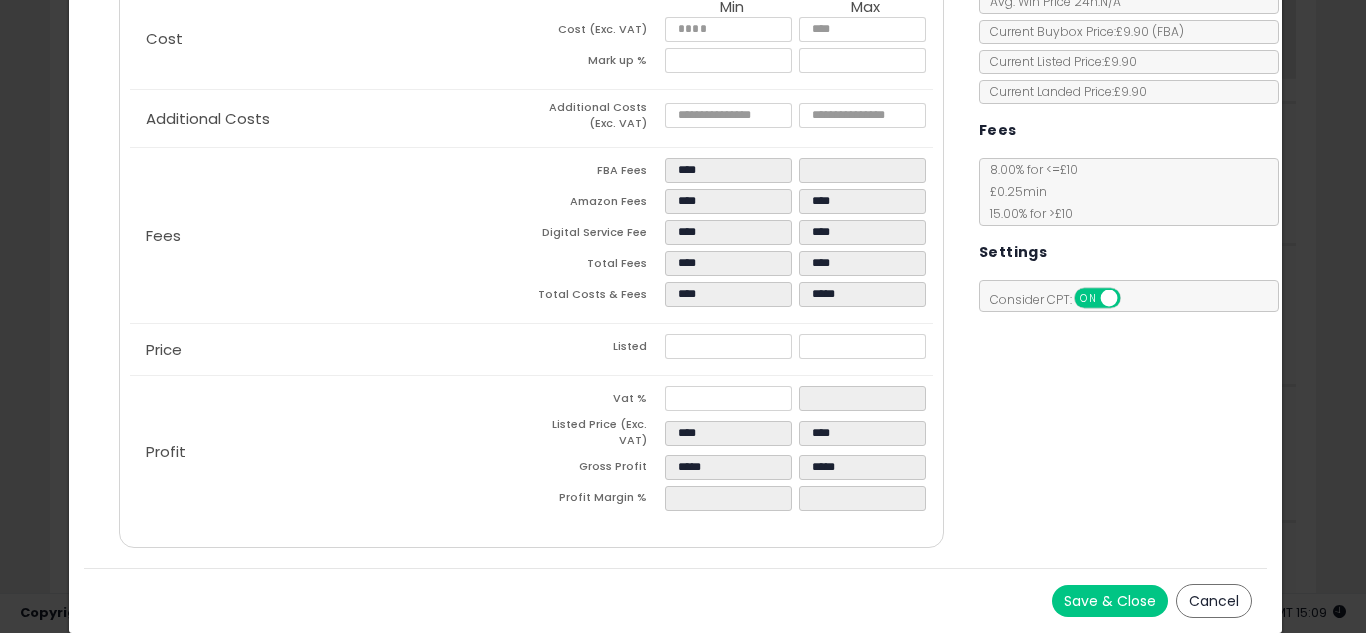 type on "*****" 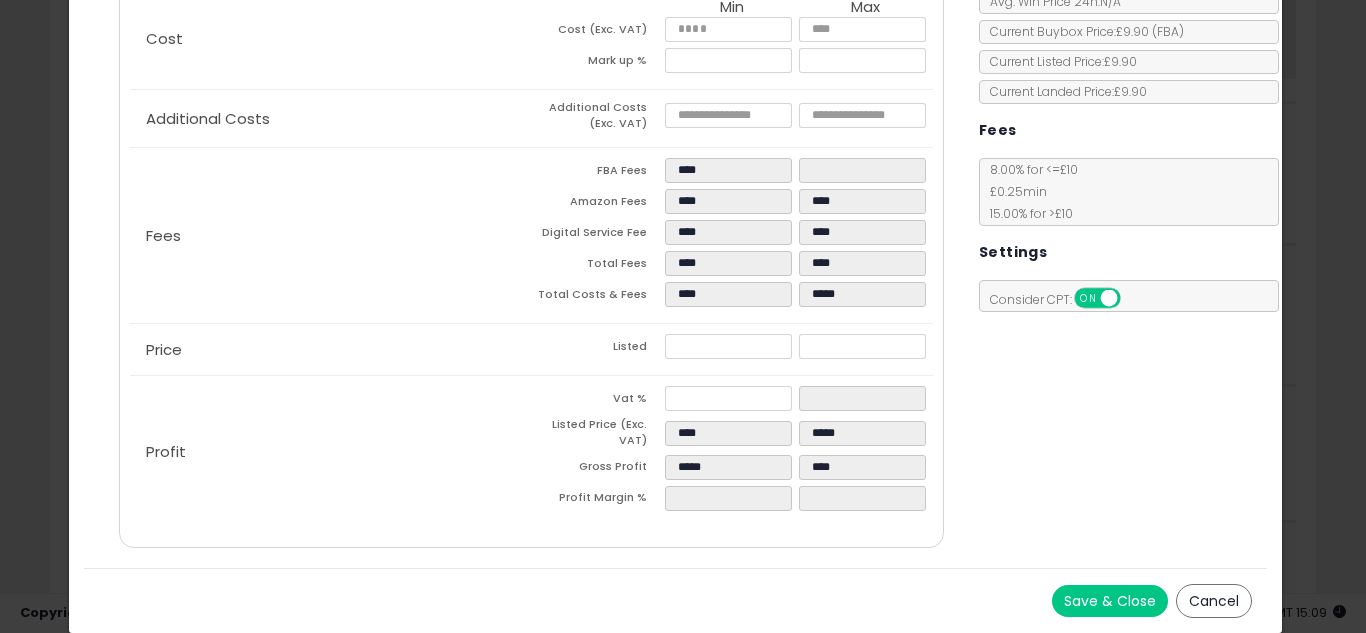 click on "Costs
Repricing Settings
Business Pricing
Analytics
Cost" at bounding box center [676, 237] 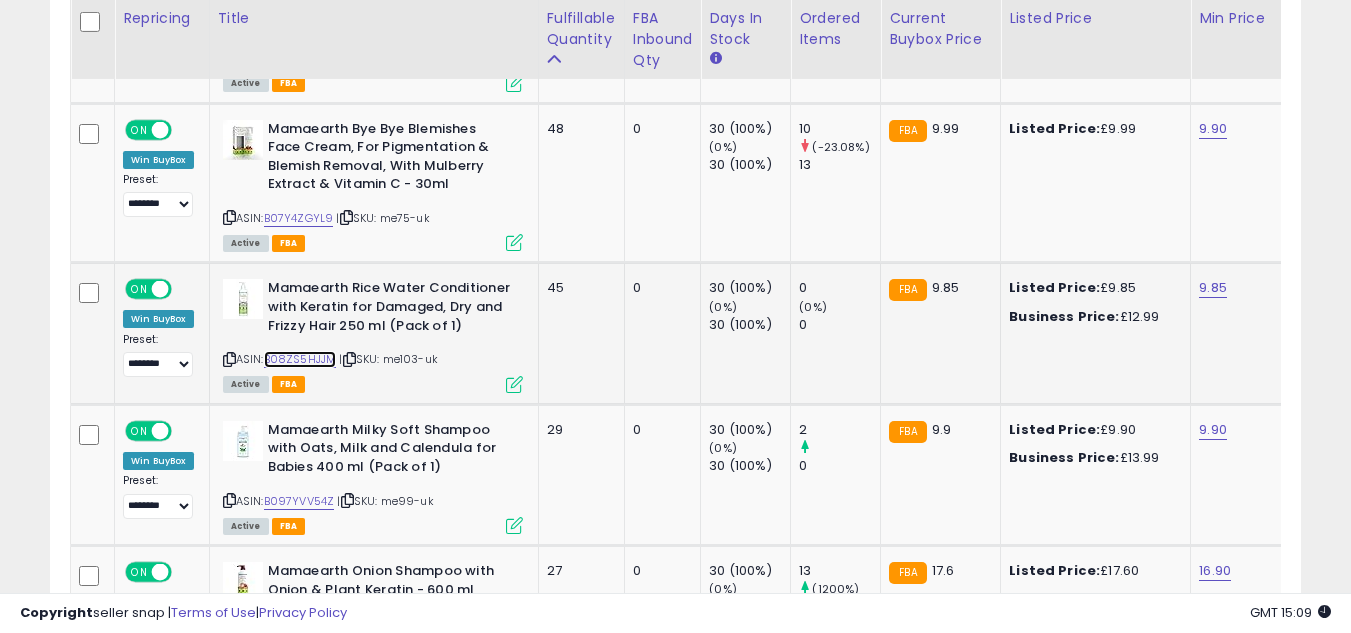 click on "B08ZS5HJJM" at bounding box center (300, 359) 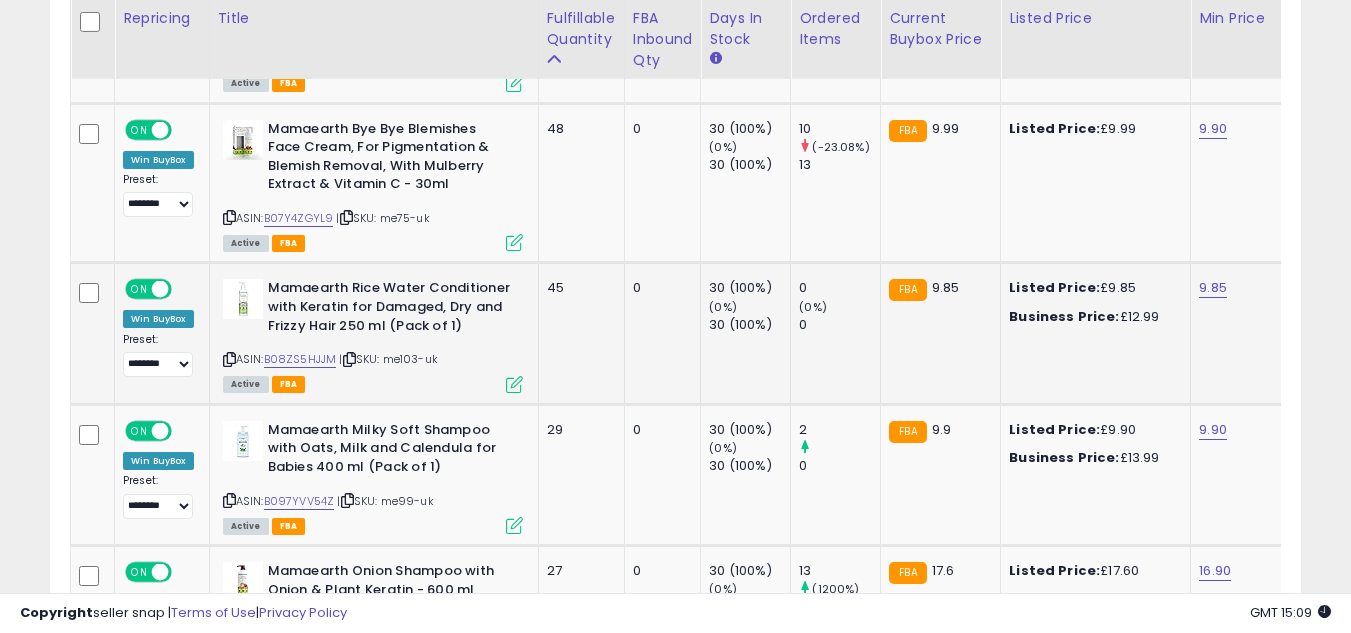 click at bounding box center [514, 384] 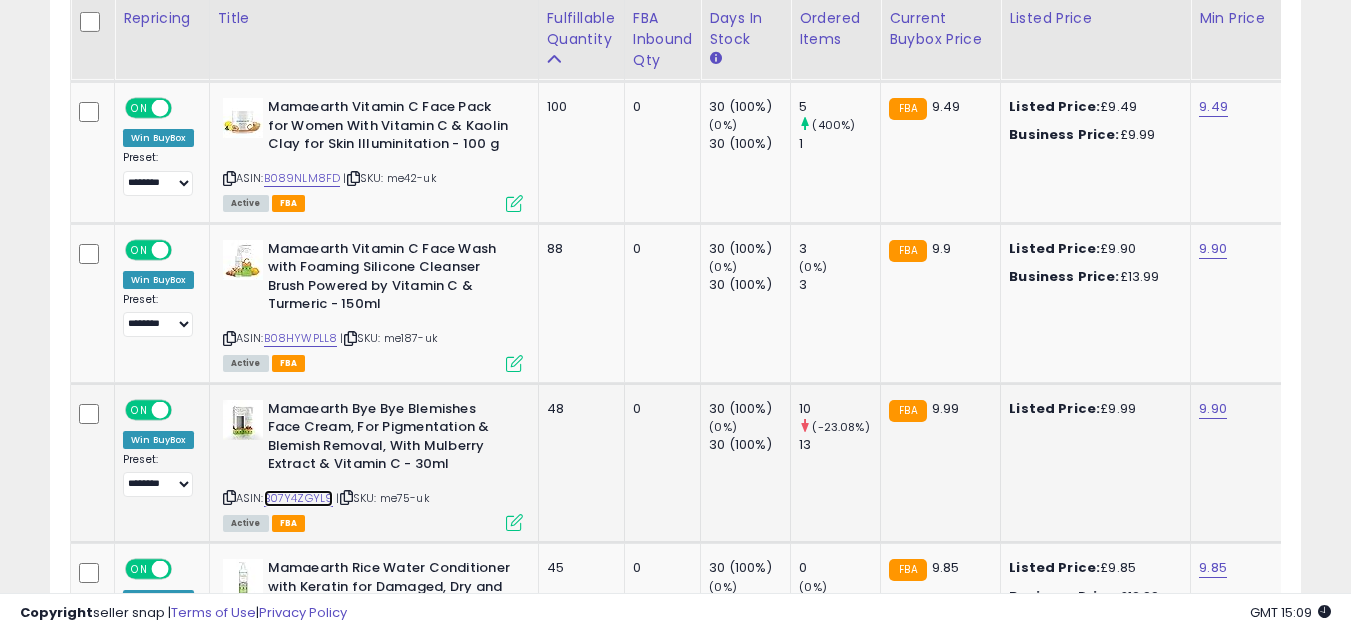 click on "B07Y4ZGYL9" at bounding box center [299, 498] 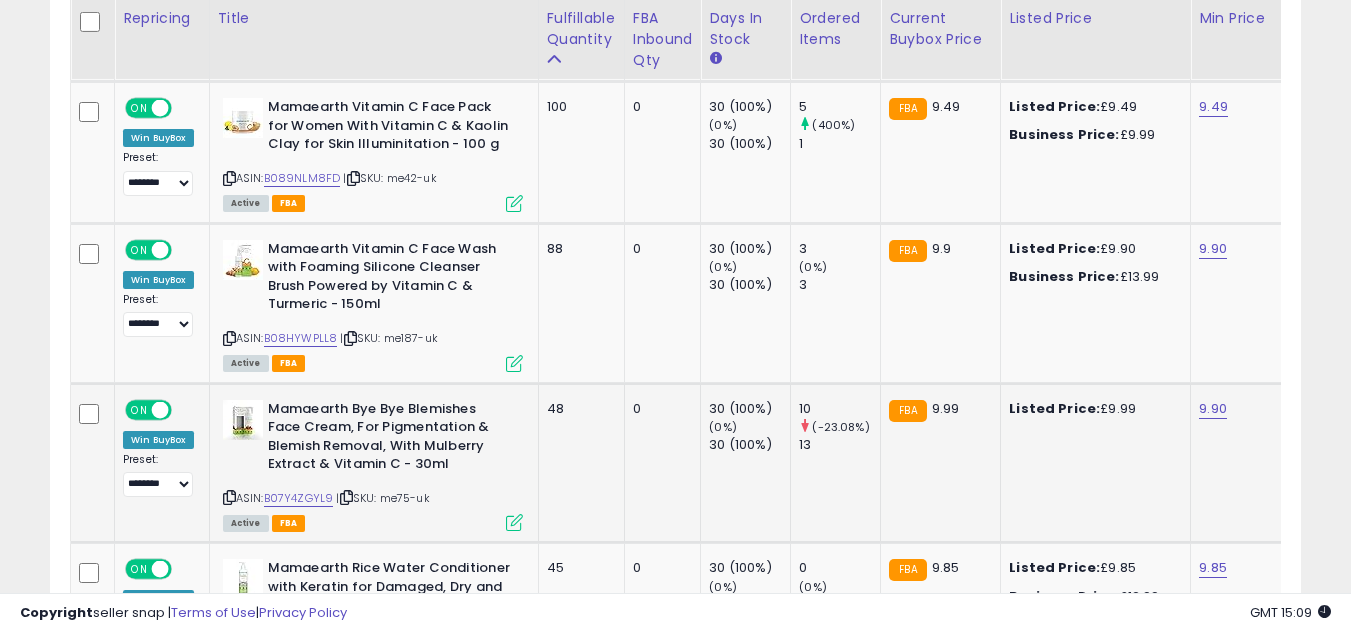 click at bounding box center [514, 522] 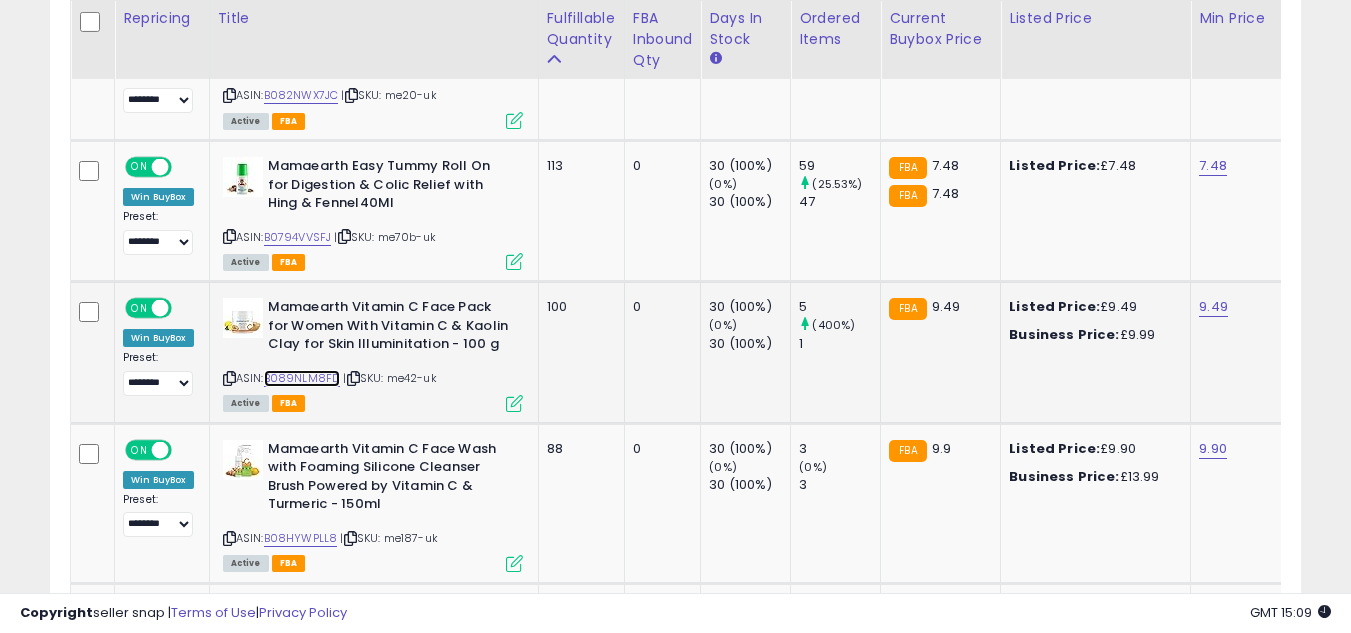 click on "B089NLM8FD" at bounding box center (302, 378) 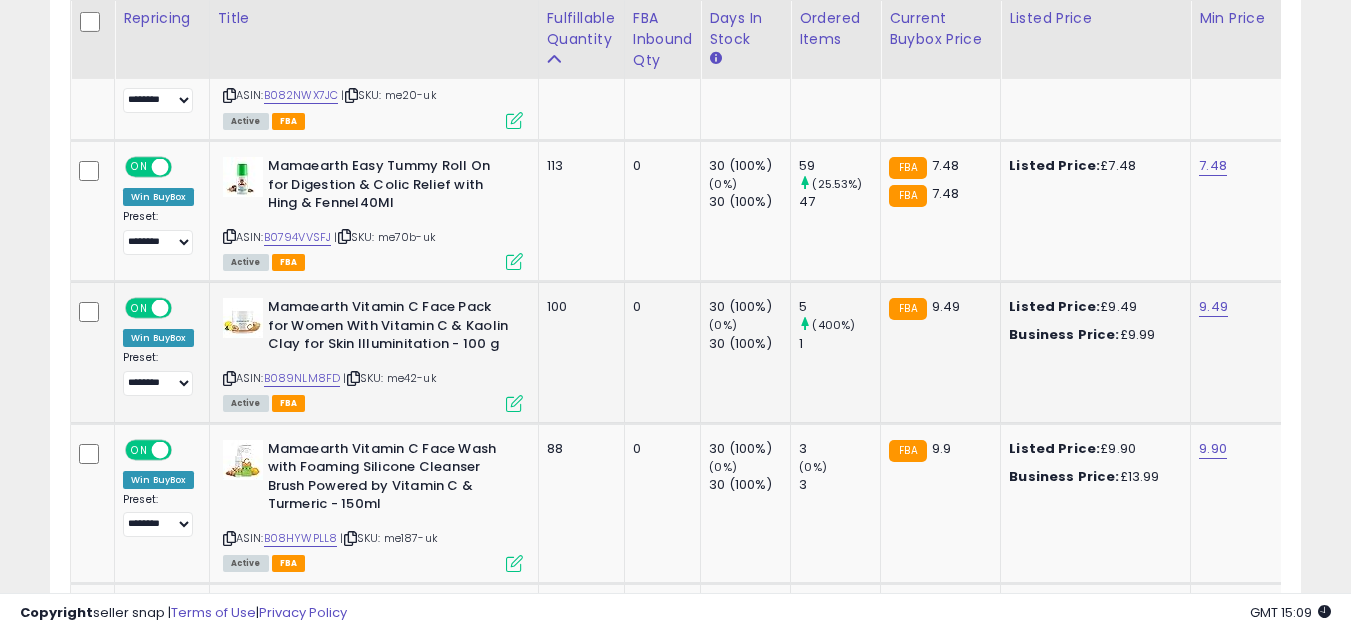click at bounding box center (514, 403) 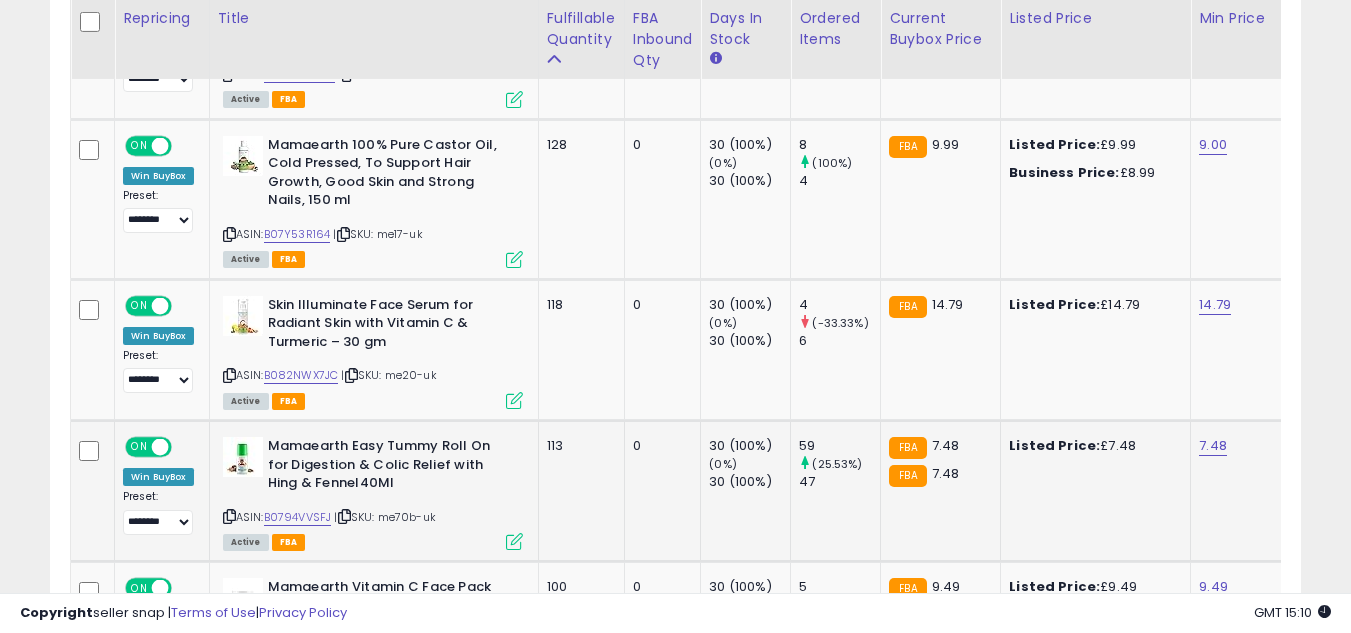 click at bounding box center [514, 541] 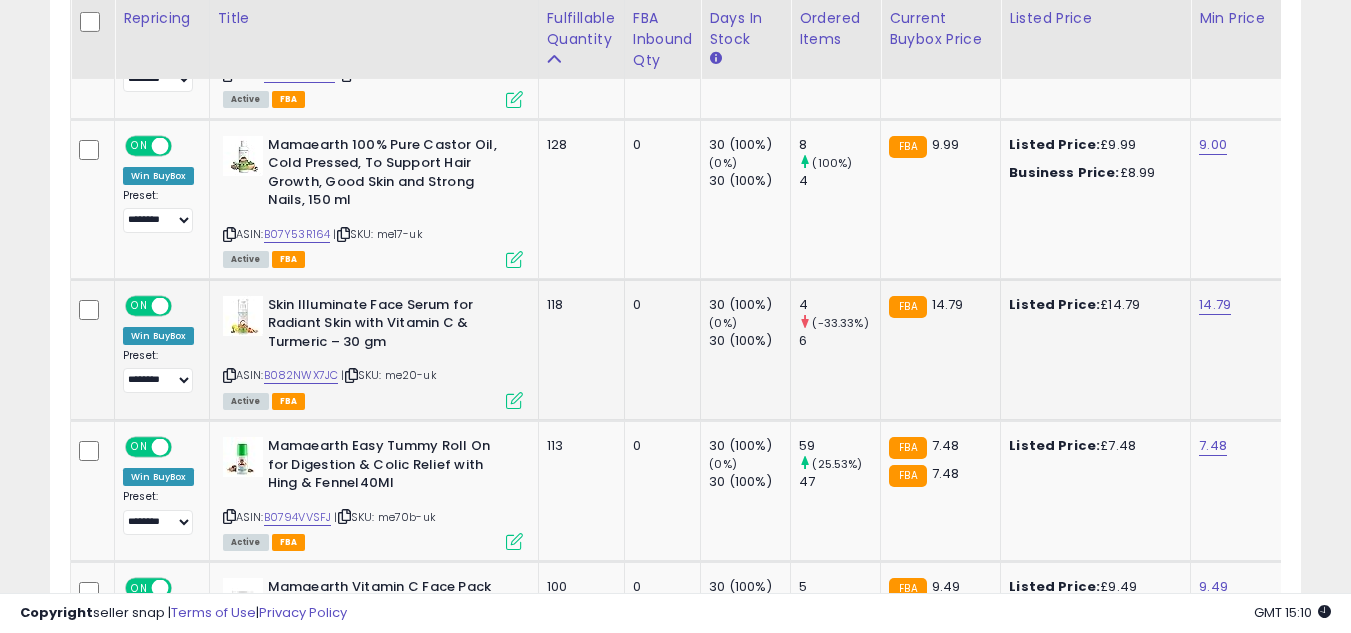 click at bounding box center [514, 400] 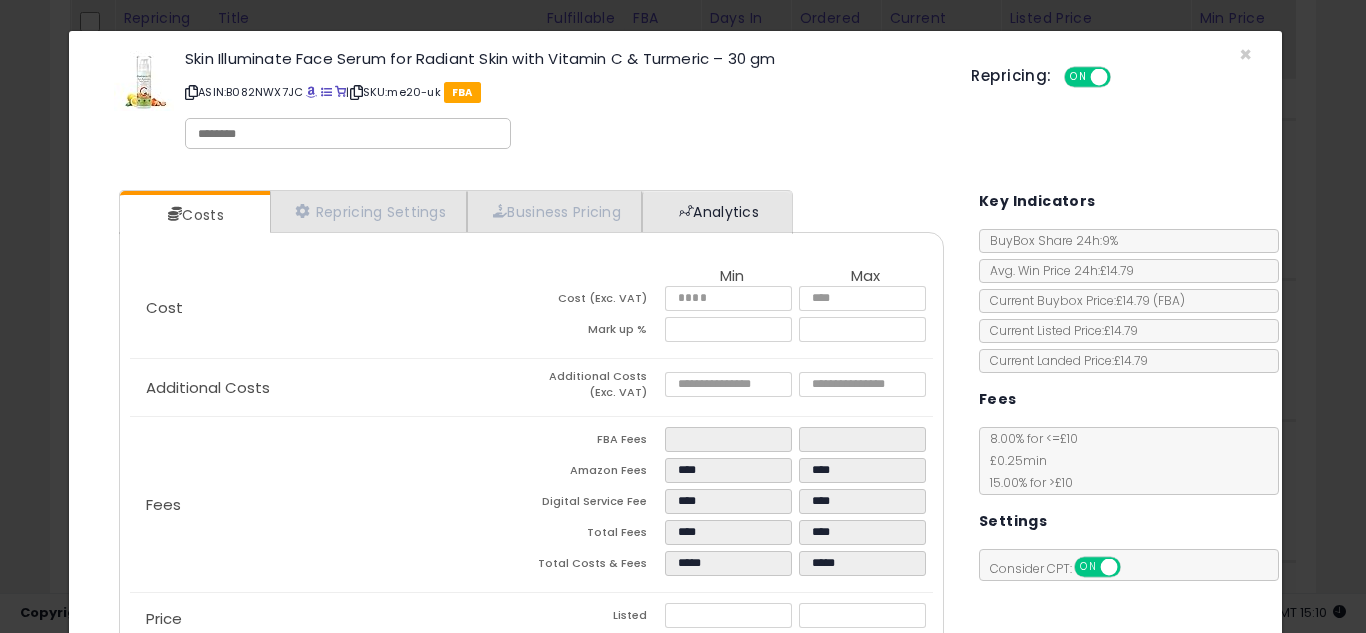 drag, startPoint x: 767, startPoint y: 184, endPoint x: 761, endPoint y: 201, distance: 18.027756 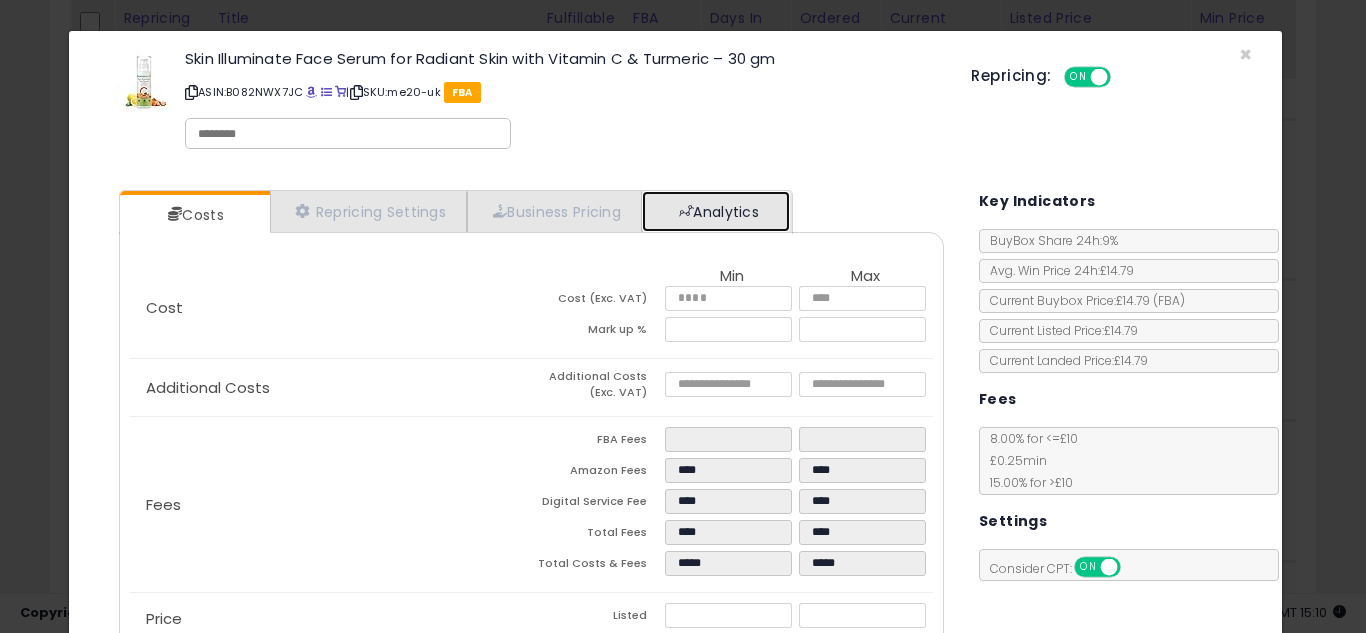 click on "Analytics" at bounding box center (716, 211) 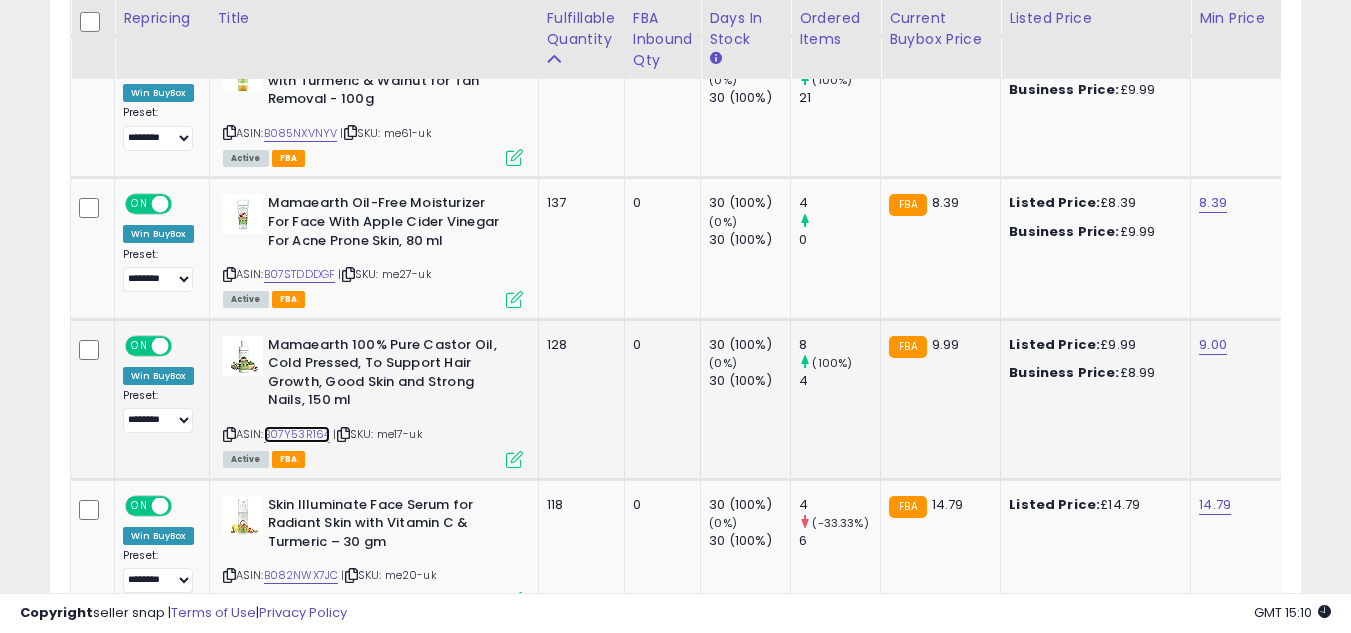 click on "B07Y53R164" at bounding box center (297, 434) 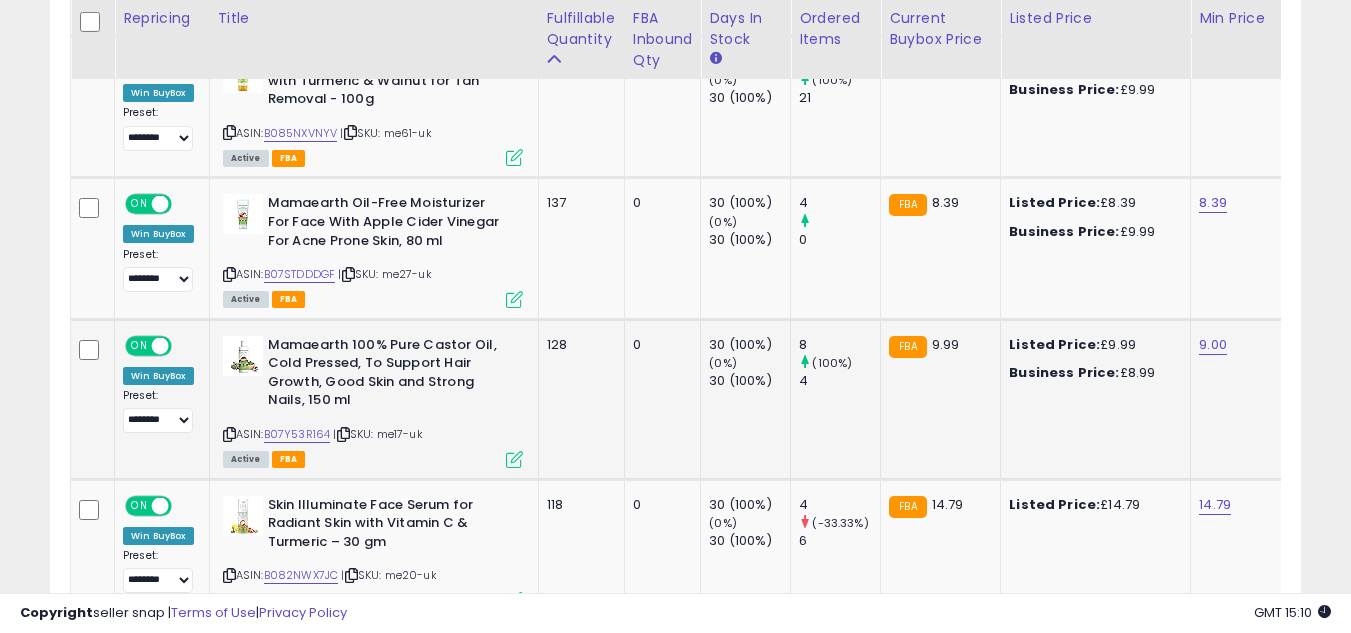 click at bounding box center [514, 459] 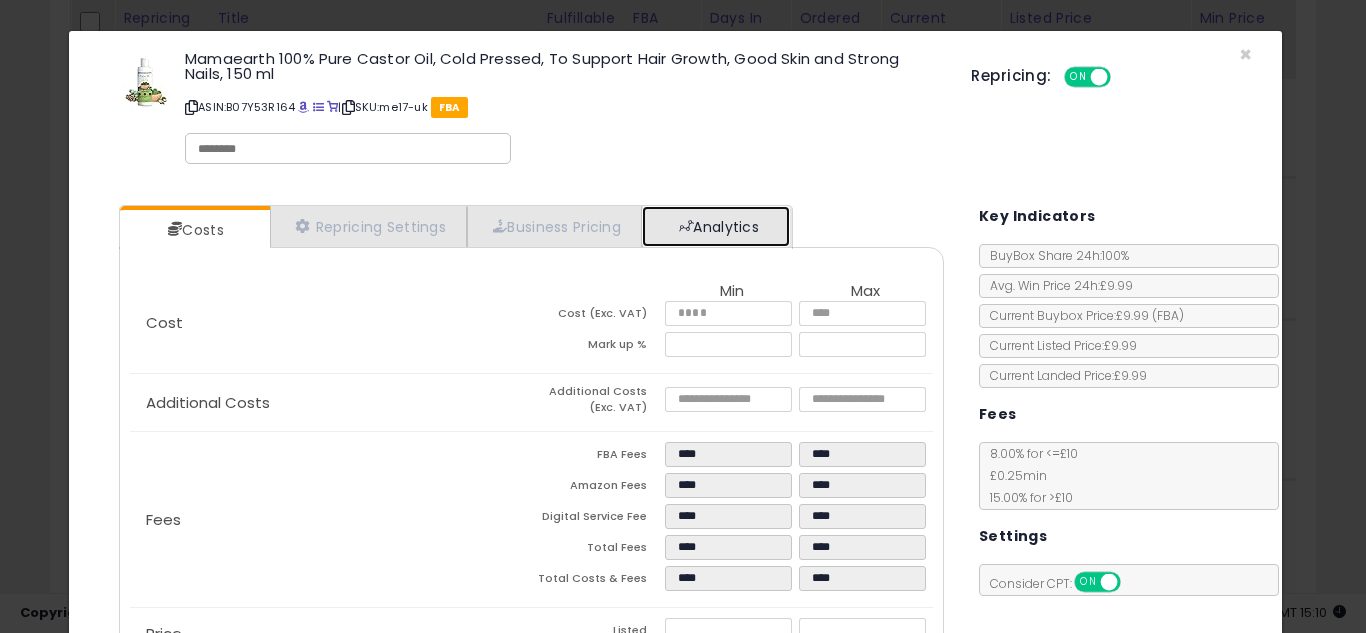click on "Analytics" at bounding box center (716, 226) 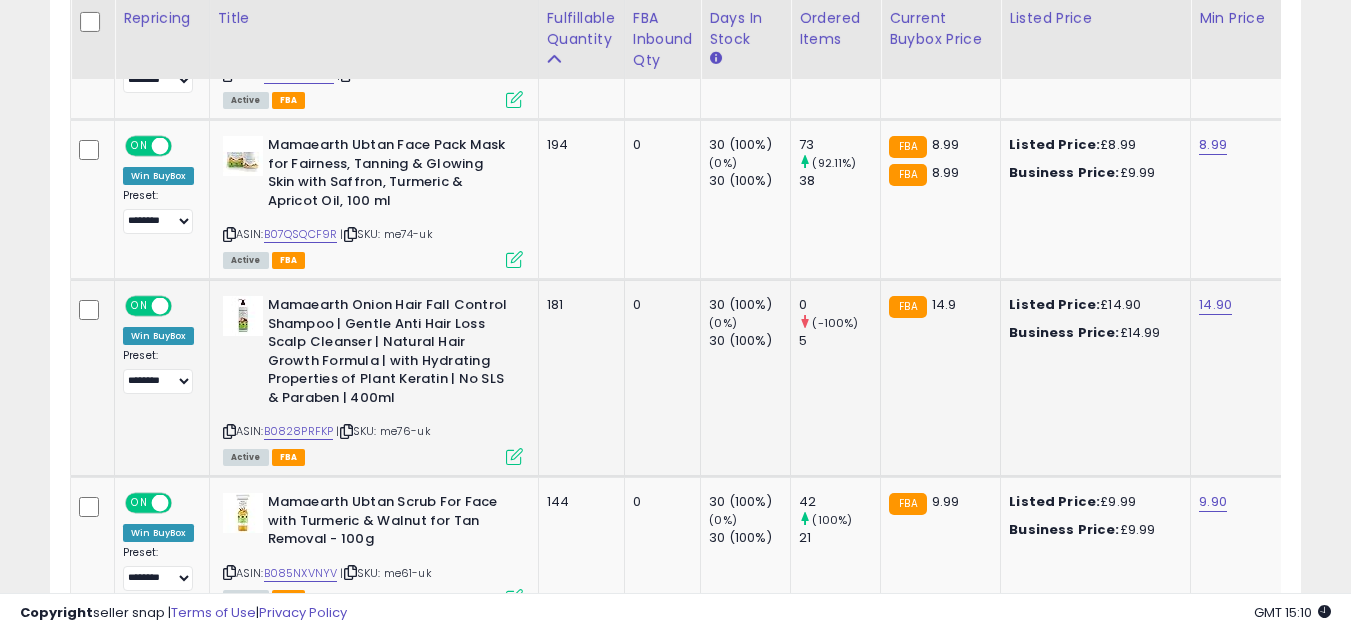 click at bounding box center [514, 456] 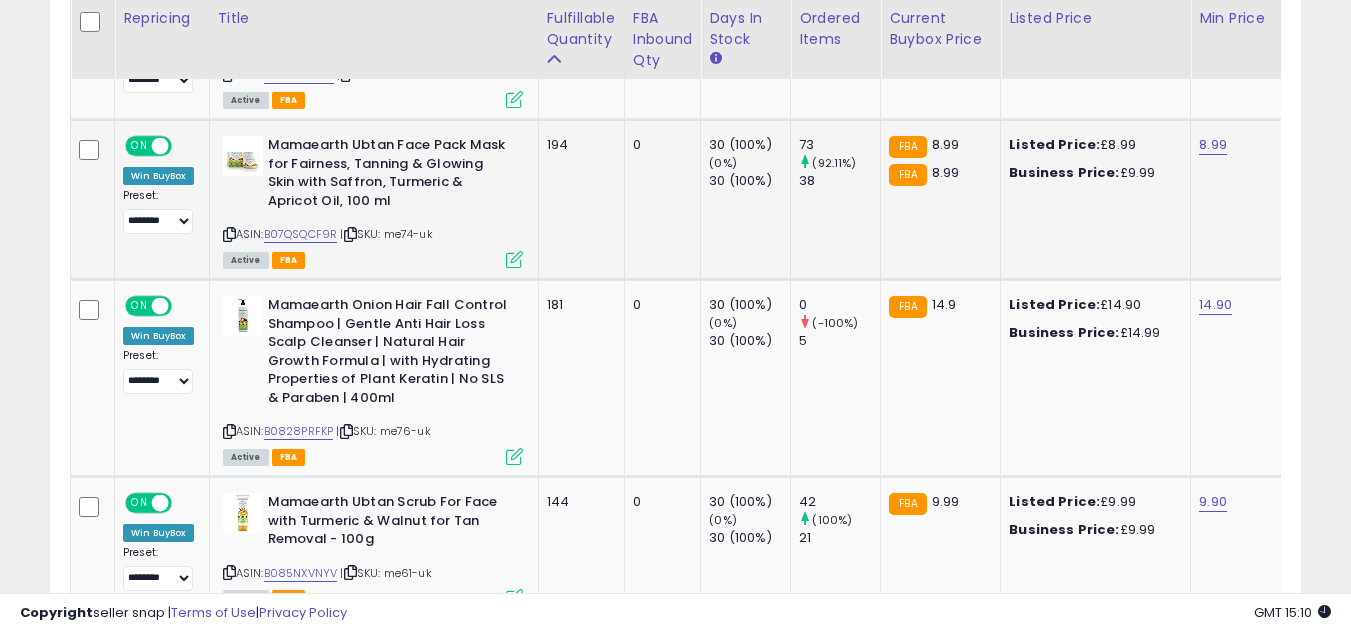 click at bounding box center (514, 259) 